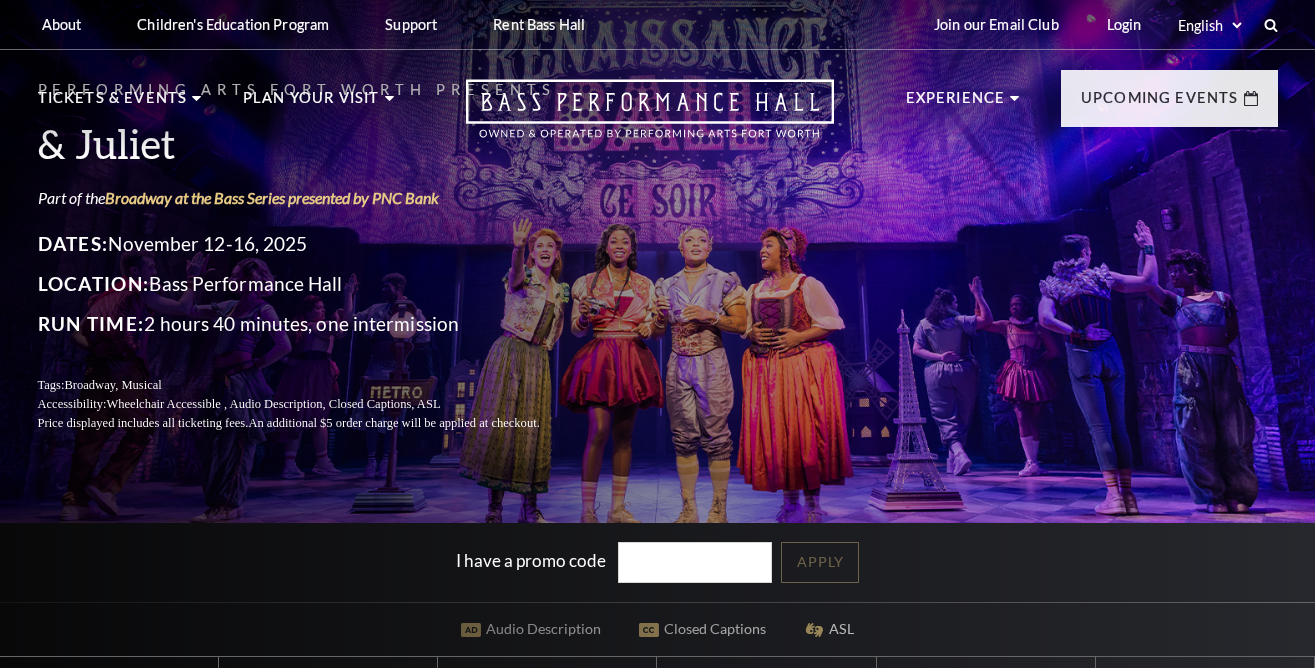 scroll, scrollTop: 0, scrollLeft: 0, axis: both 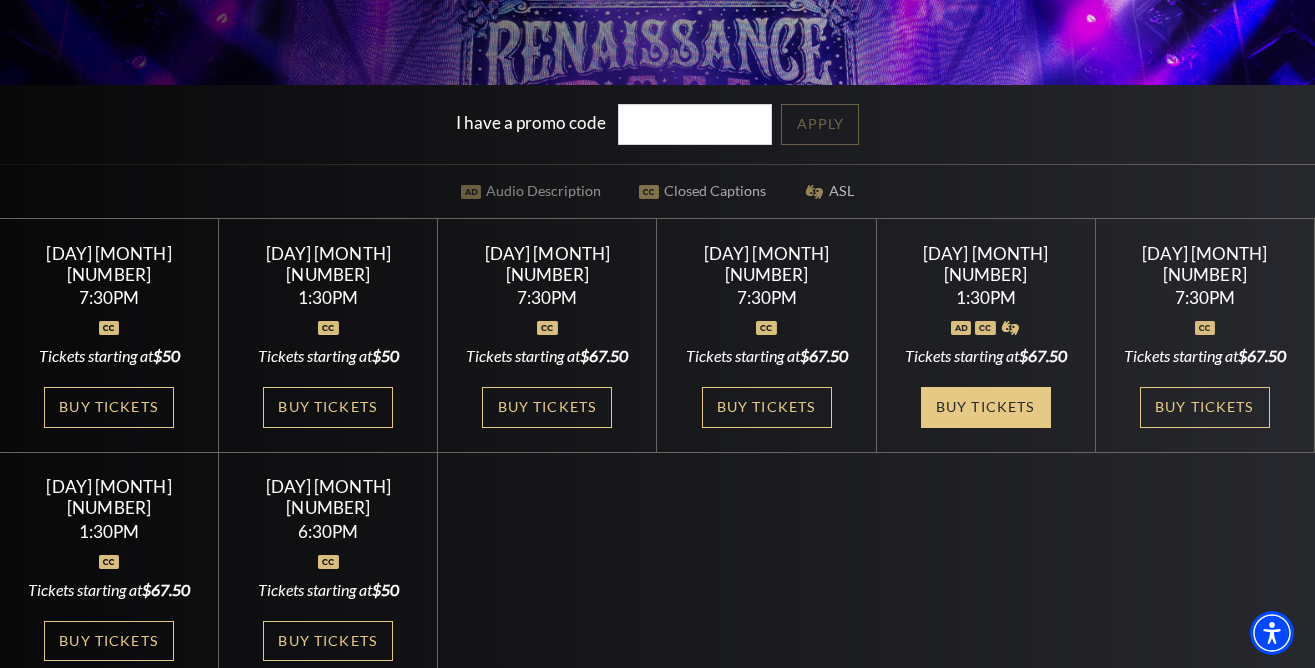click on "Buy Tickets" at bounding box center (986, 407) 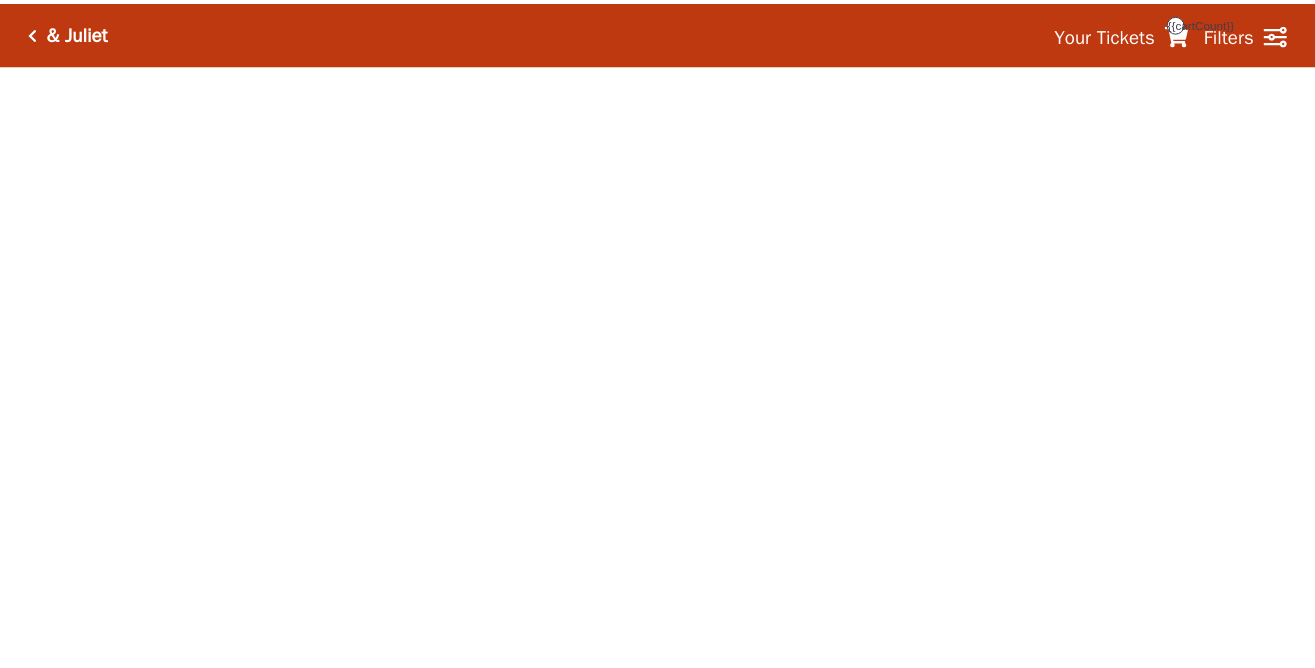 scroll, scrollTop: 0, scrollLeft: 0, axis: both 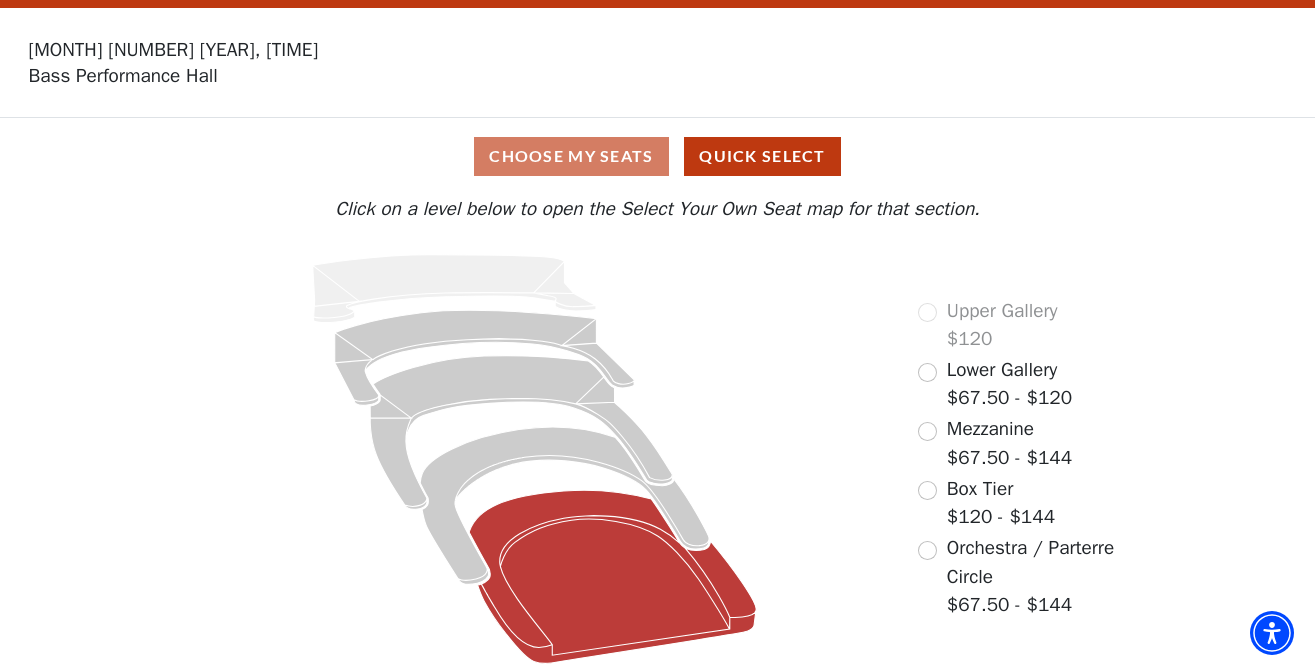 click 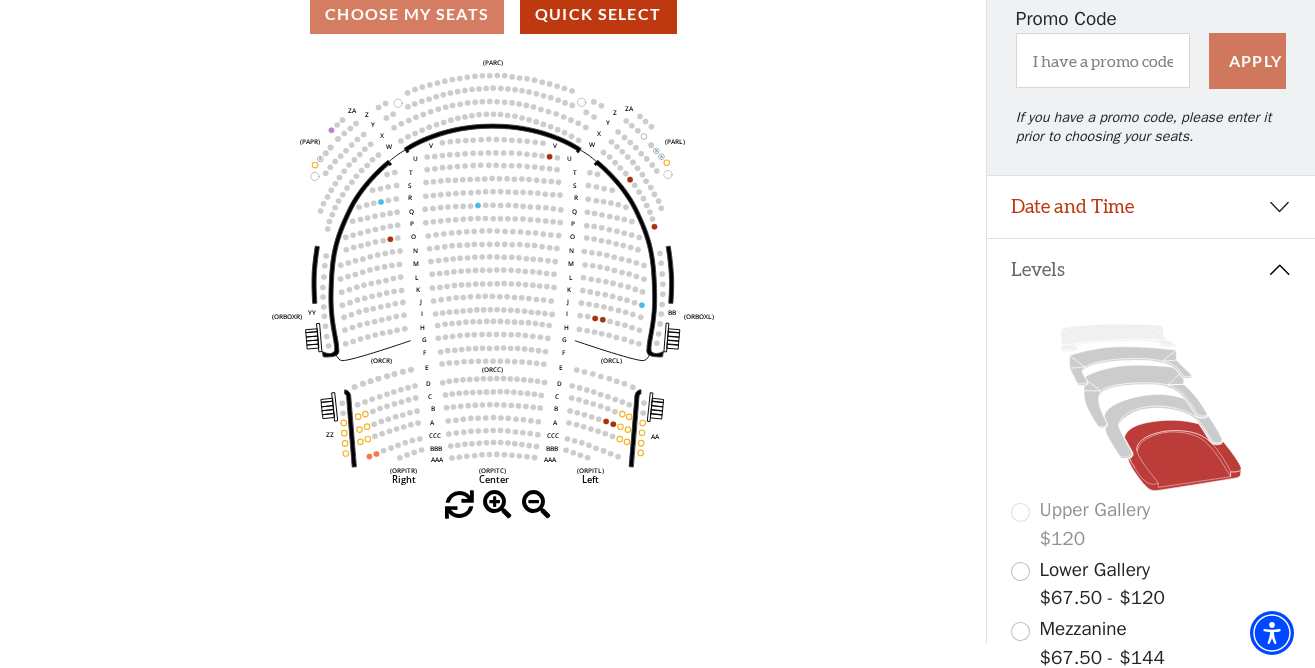 scroll, scrollTop: 65, scrollLeft: 0, axis: vertical 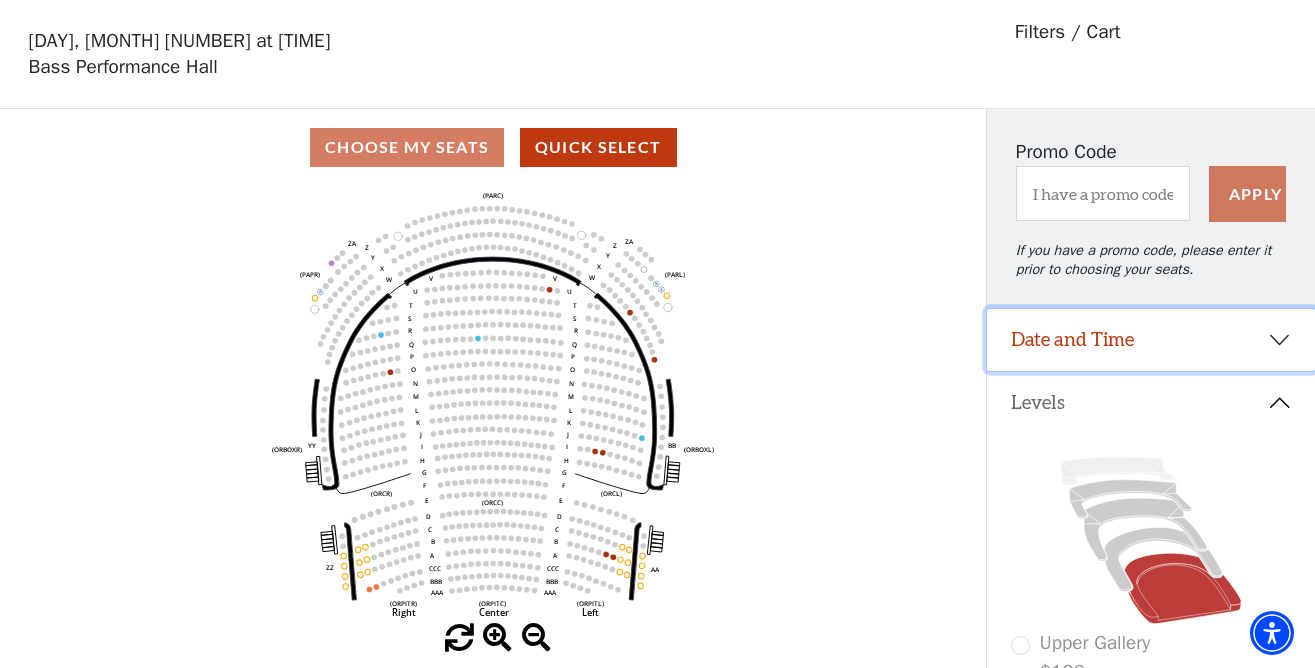 click on "Date and Time" at bounding box center (1151, 340) 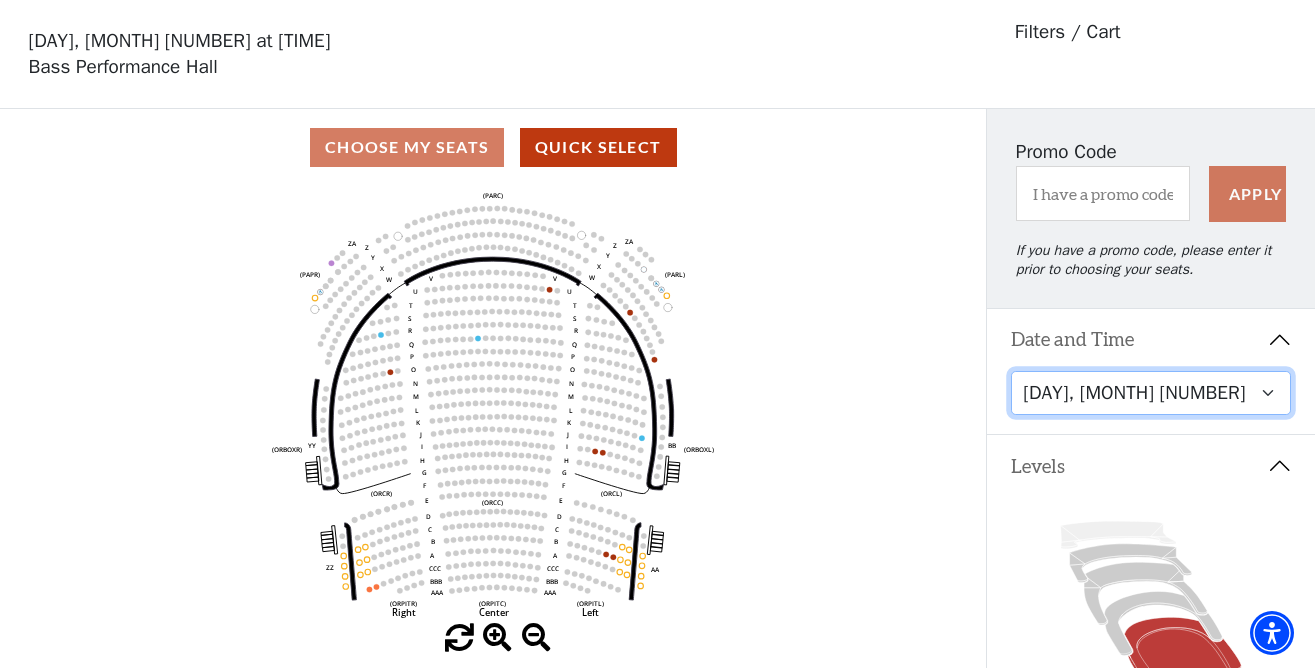 click on "[DAY], [MONTH] [NUMBER] at [TIME] [DAY], [MONTH] [NUMBER] at [TIME] [DAY], [MONTH] [NUMBER] at [TIME] [DAY], [MONTH] [NUMBER] at [TIME] [DAY], [MONTH] [NUMBER] at [TIME] [DAY], [MONTH] [NUMBER] at [TIME] [DAY], [MONTH] [NUMBER] at [TIME] [DAY], [MONTH] [NUMBER] at [TIME]" at bounding box center (1151, 393) 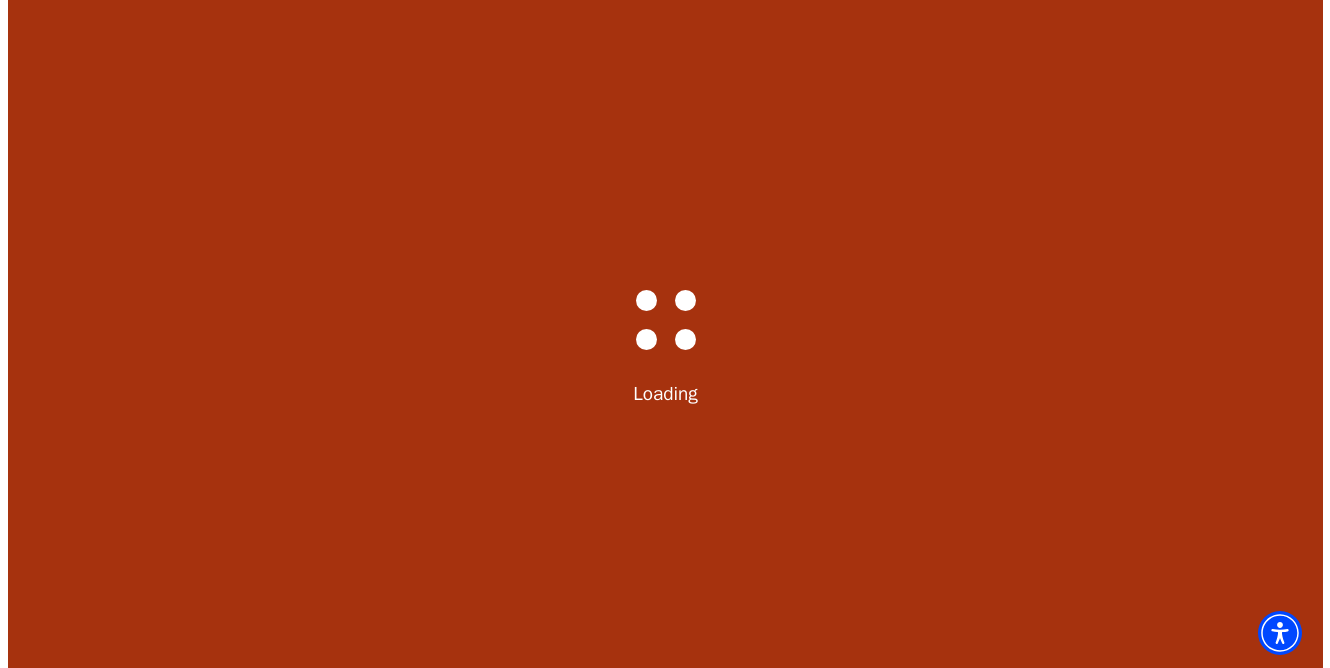 scroll, scrollTop: 0, scrollLeft: 0, axis: both 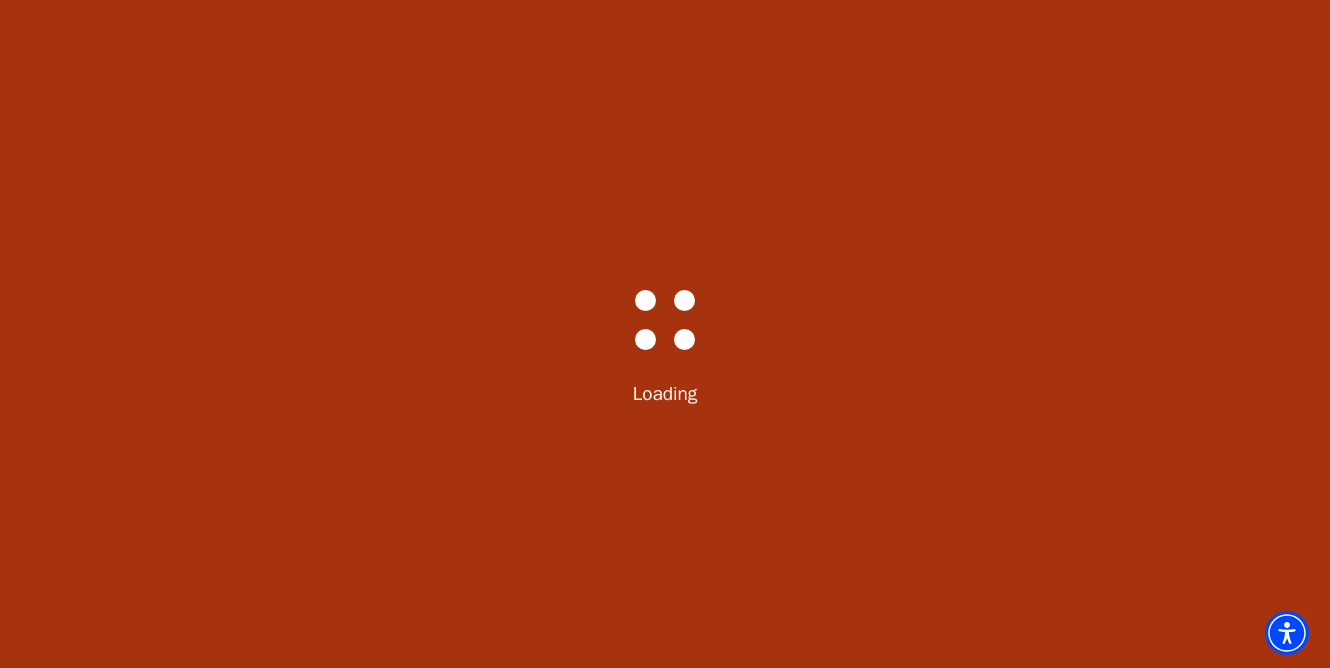 select on "6234" 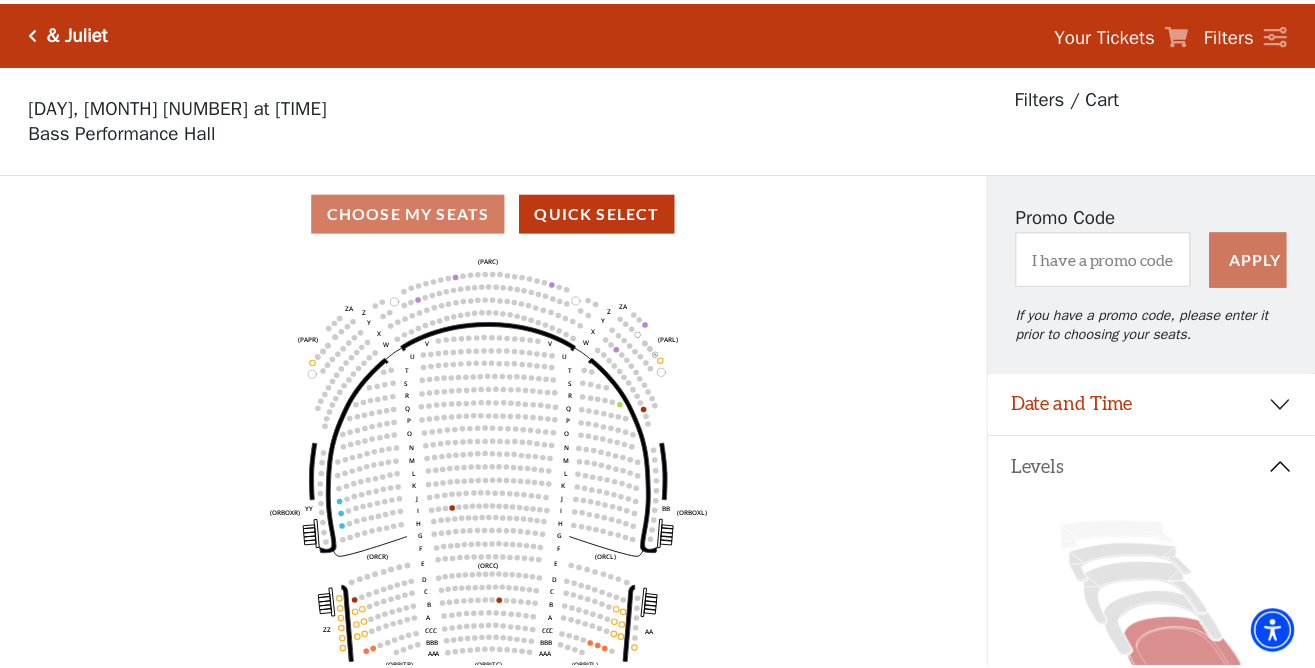 scroll, scrollTop: 93, scrollLeft: 0, axis: vertical 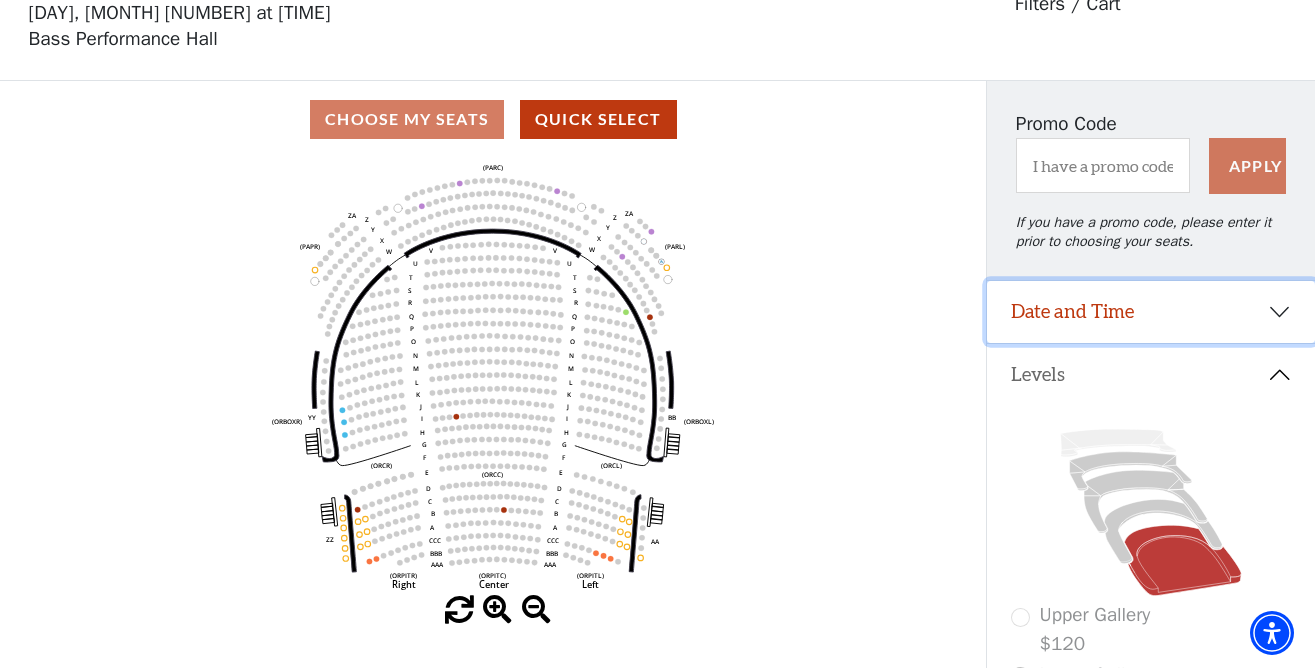click on "Date and Time" at bounding box center (1151, 312) 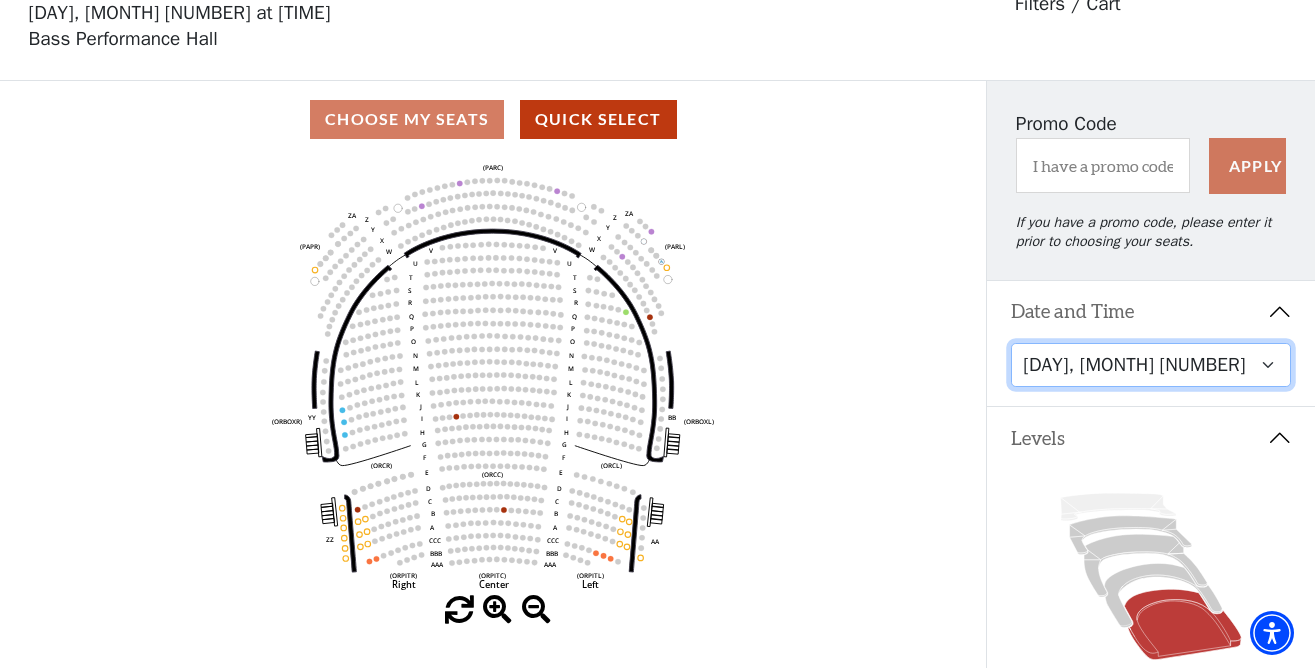 click on "[DAY], [MONTH] [NUMBER] at [TIME] [DAY], [MONTH] [NUMBER] at [TIME] [DAY], [MONTH] [NUMBER] at [TIME] [DAY], [MONTH] [NUMBER] at [TIME] [DAY], [MONTH] [NUMBER] at [TIME] [DAY], [MONTH] [NUMBER] at [TIME] [DAY], [MONTH] [NUMBER] at [TIME] [DAY], [MONTH] [NUMBER] at [TIME]" at bounding box center [1151, 365] 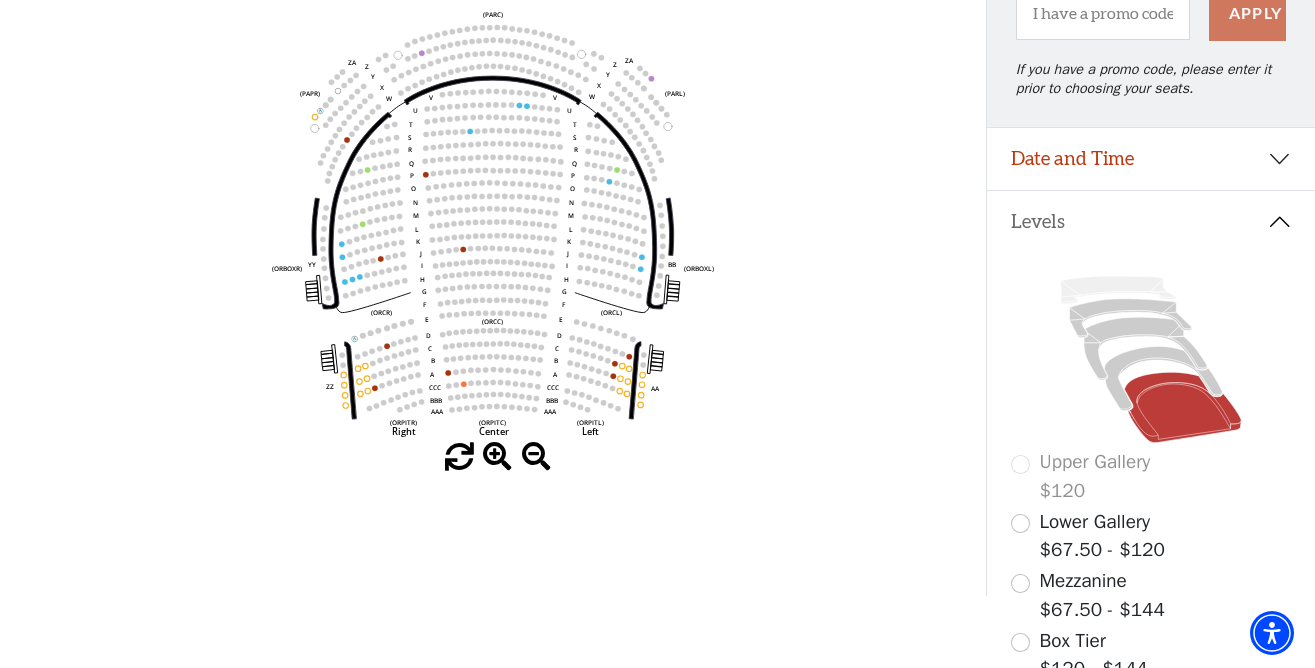scroll, scrollTop: 245, scrollLeft: 0, axis: vertical 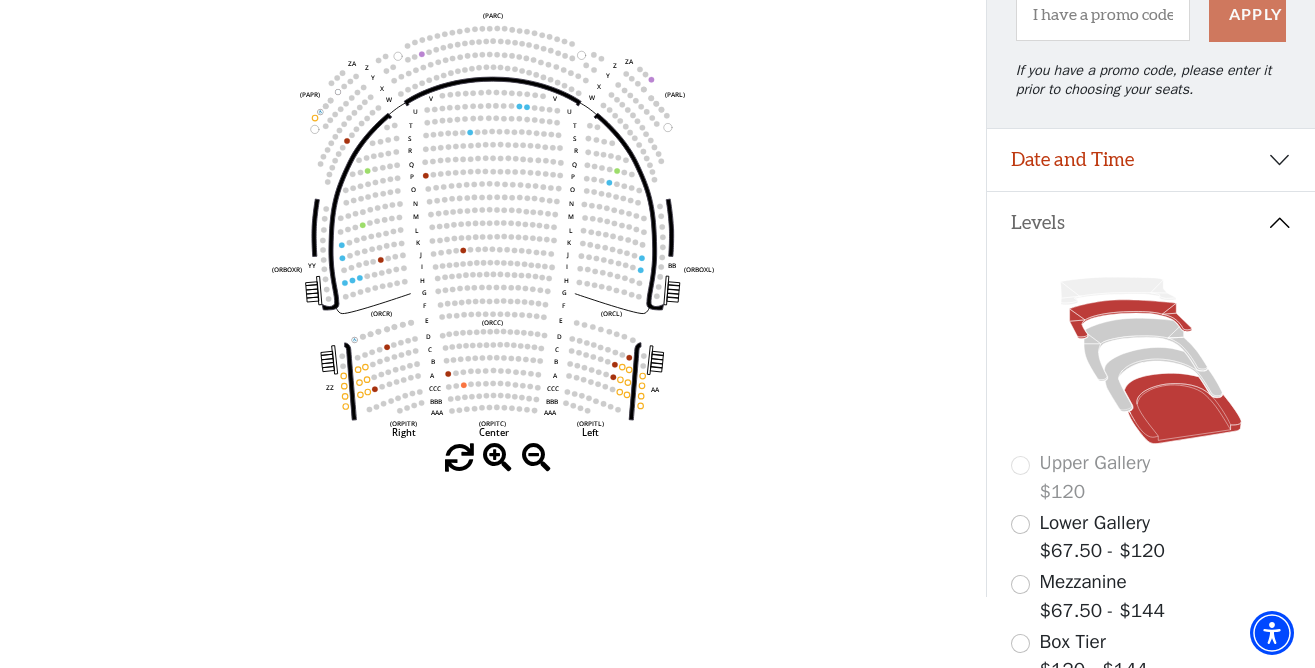 click 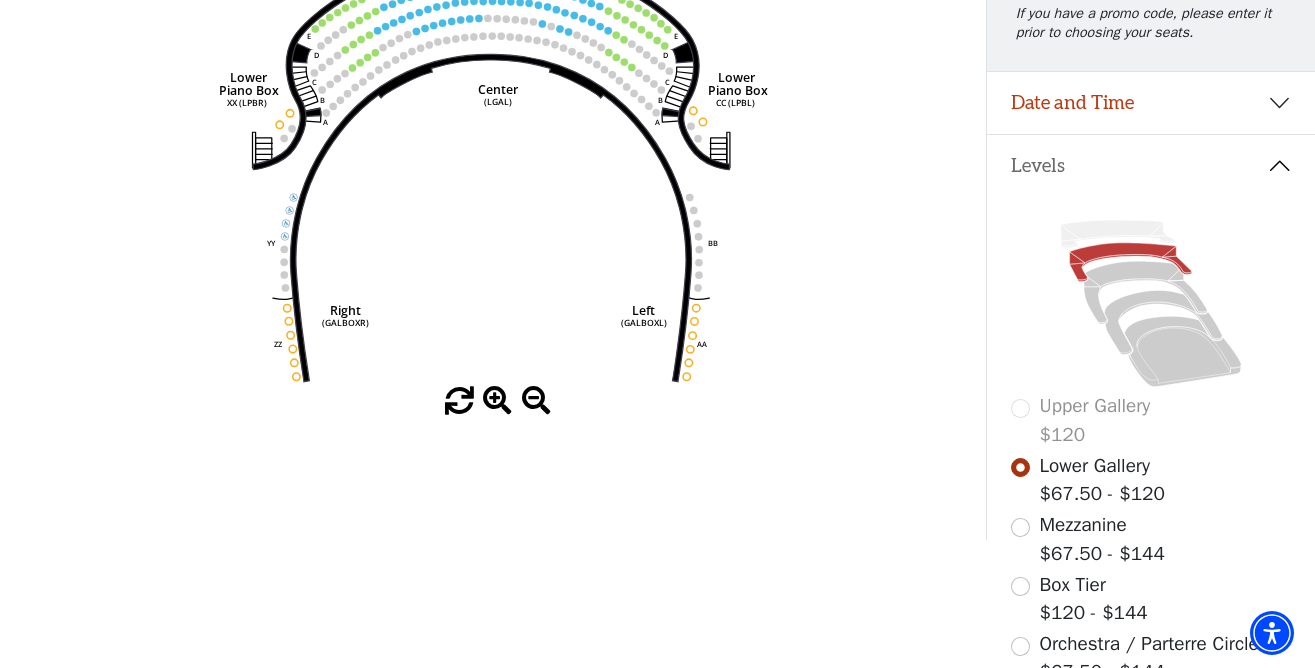scroll, scrollTop: 290, scrollLeft: 0, axis: vertical 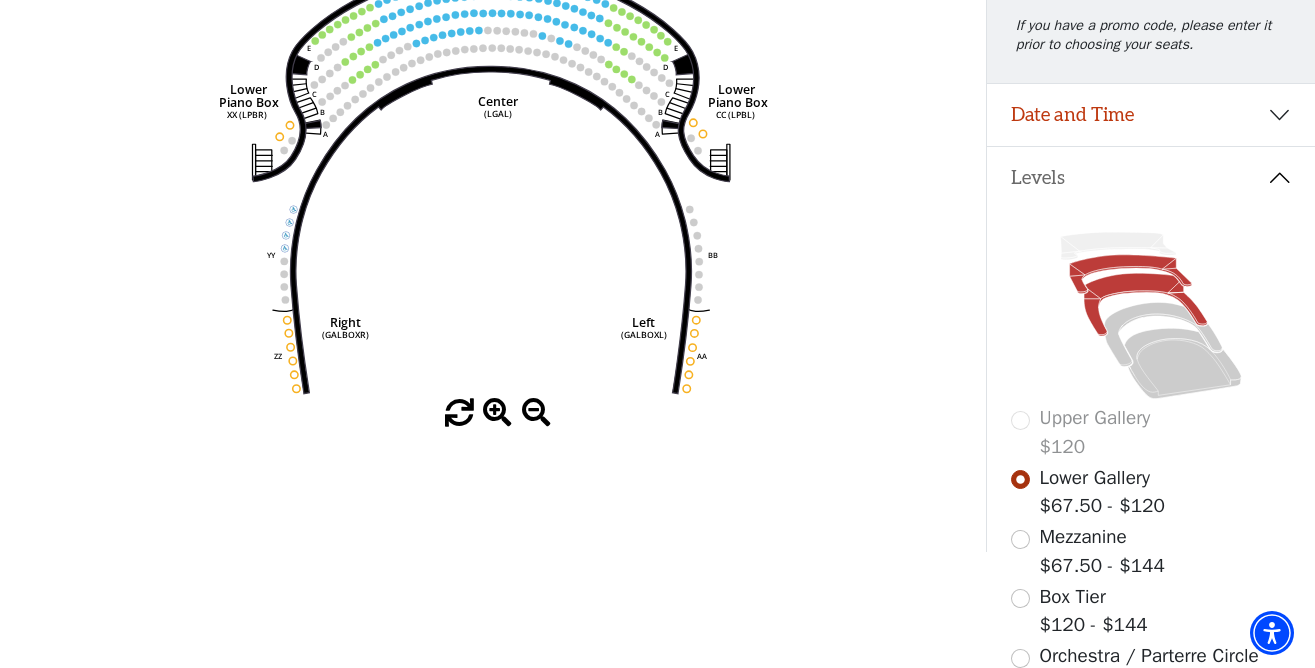 click 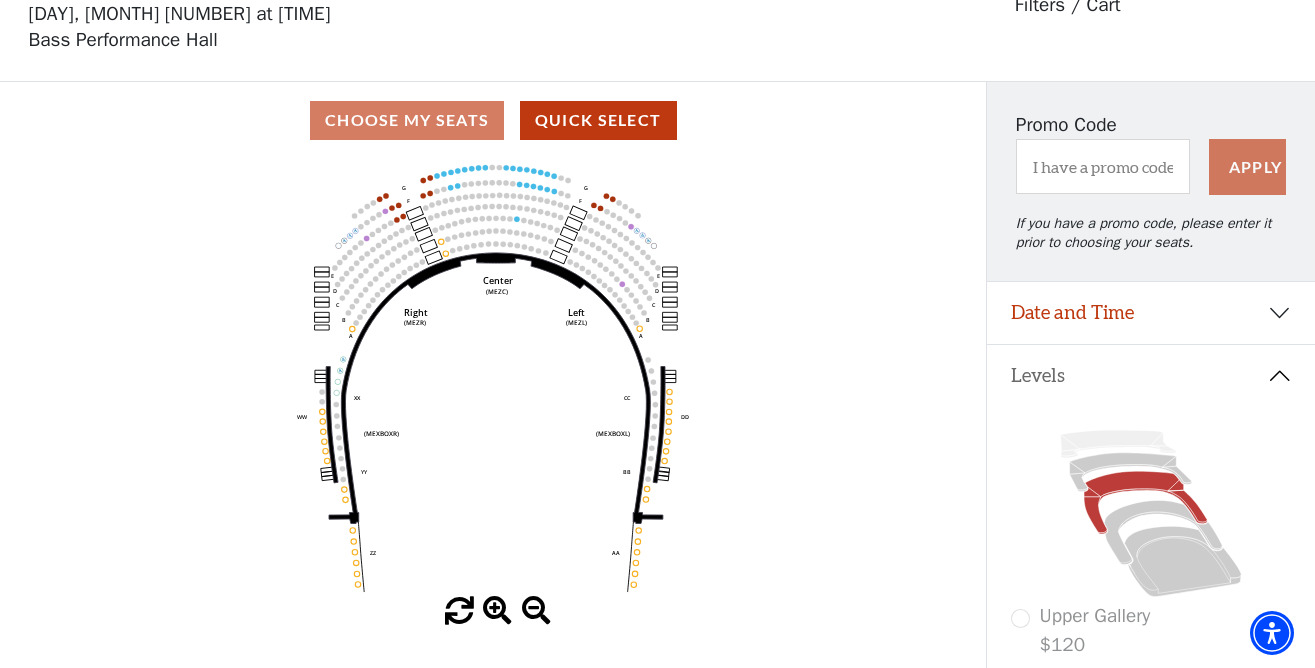 scroll, scrollTop: 93, scrollLeft: 0, axis: vertical 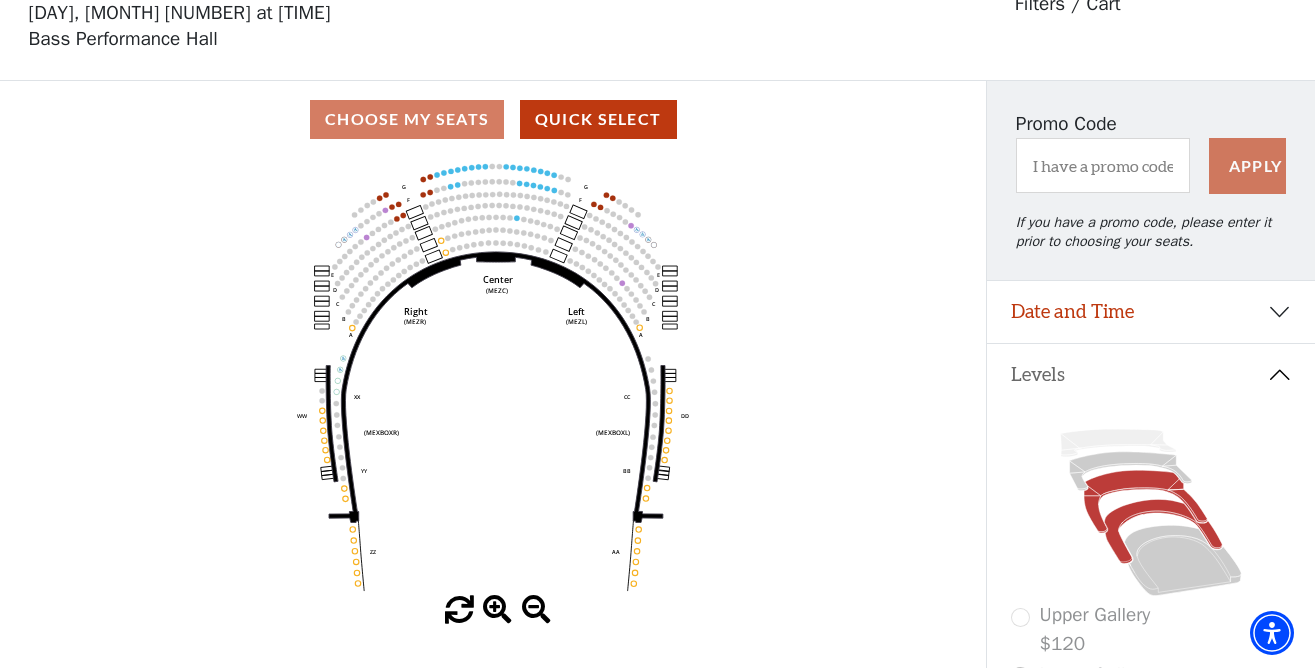 click 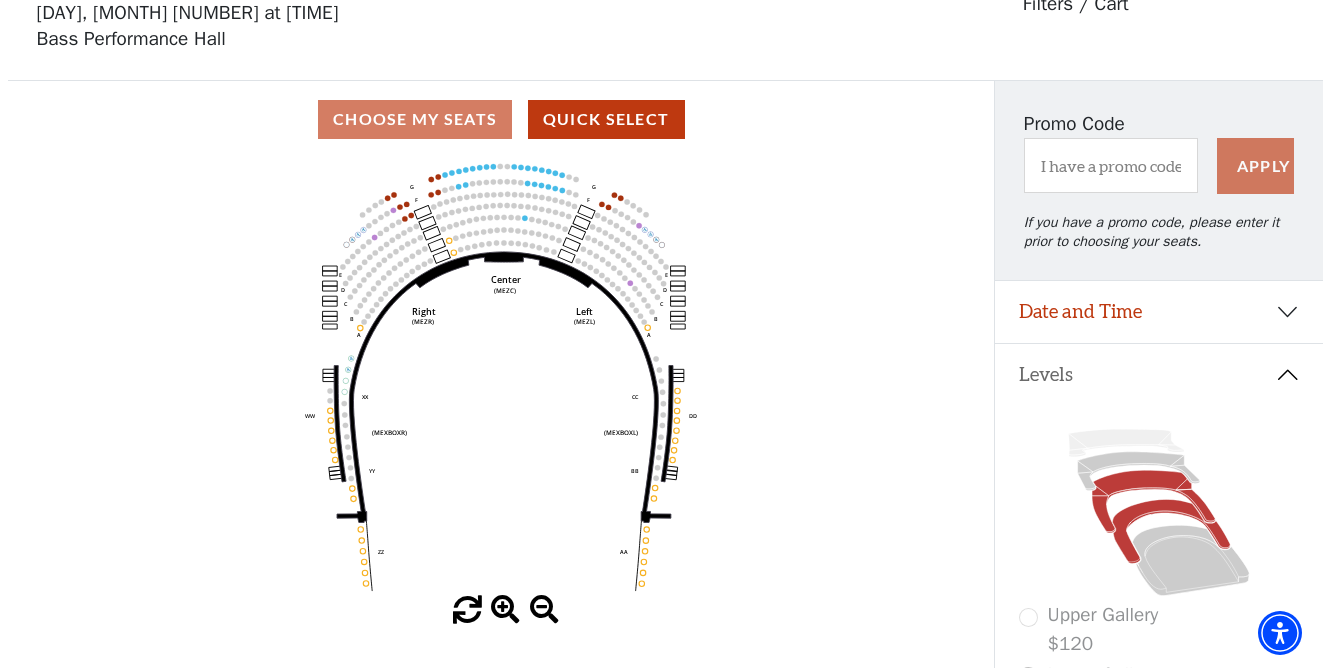 scroll, scrollTop: 0, scrollLeft: 0, axis: both 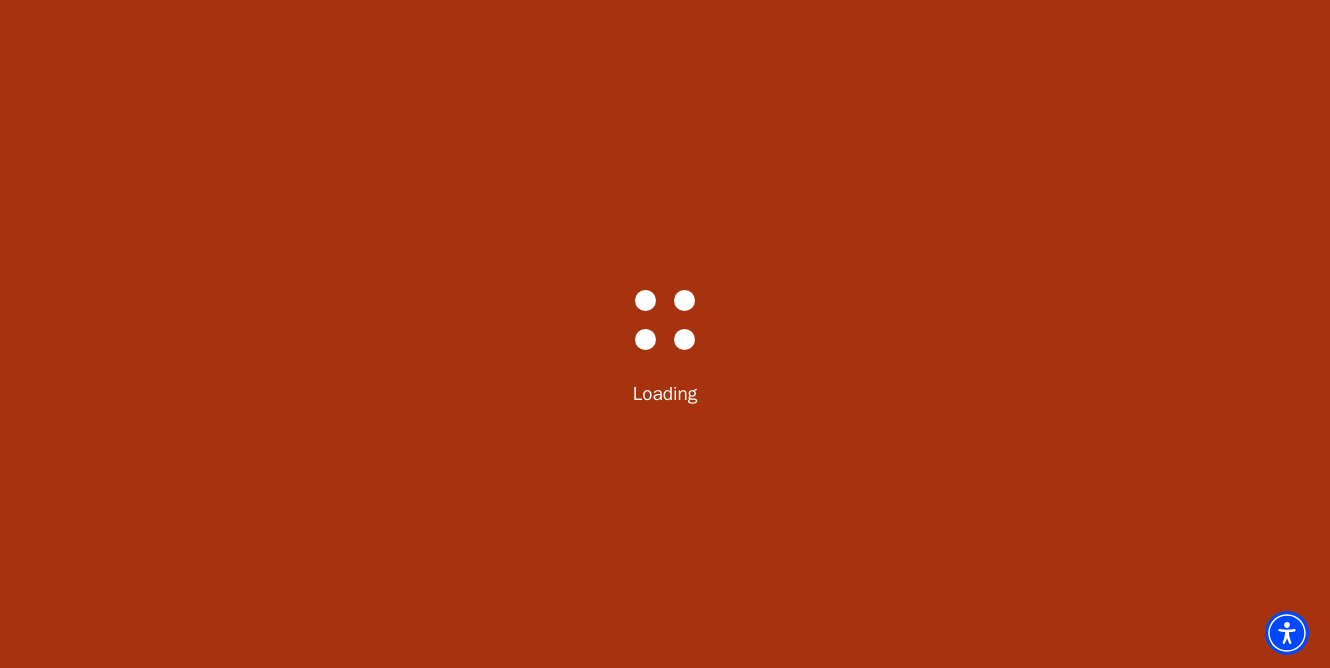 select on "6233" 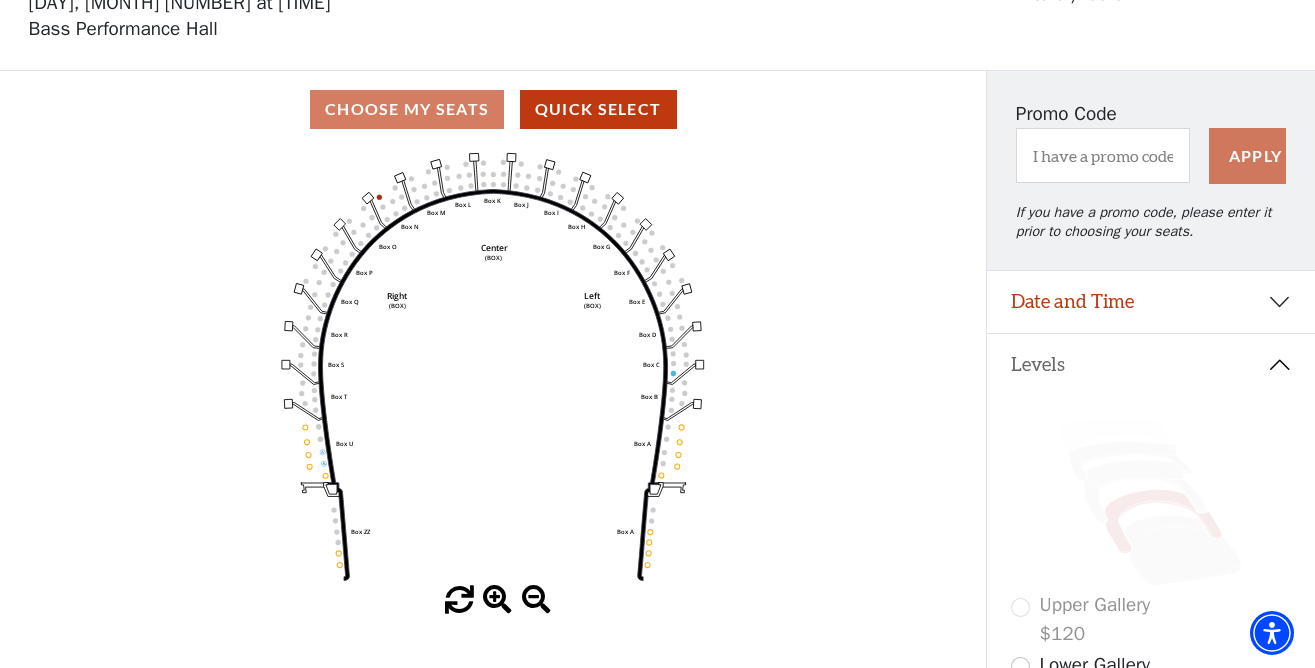 scroll, scrollTop: 111, scrollLeft: 0, axis: vertical 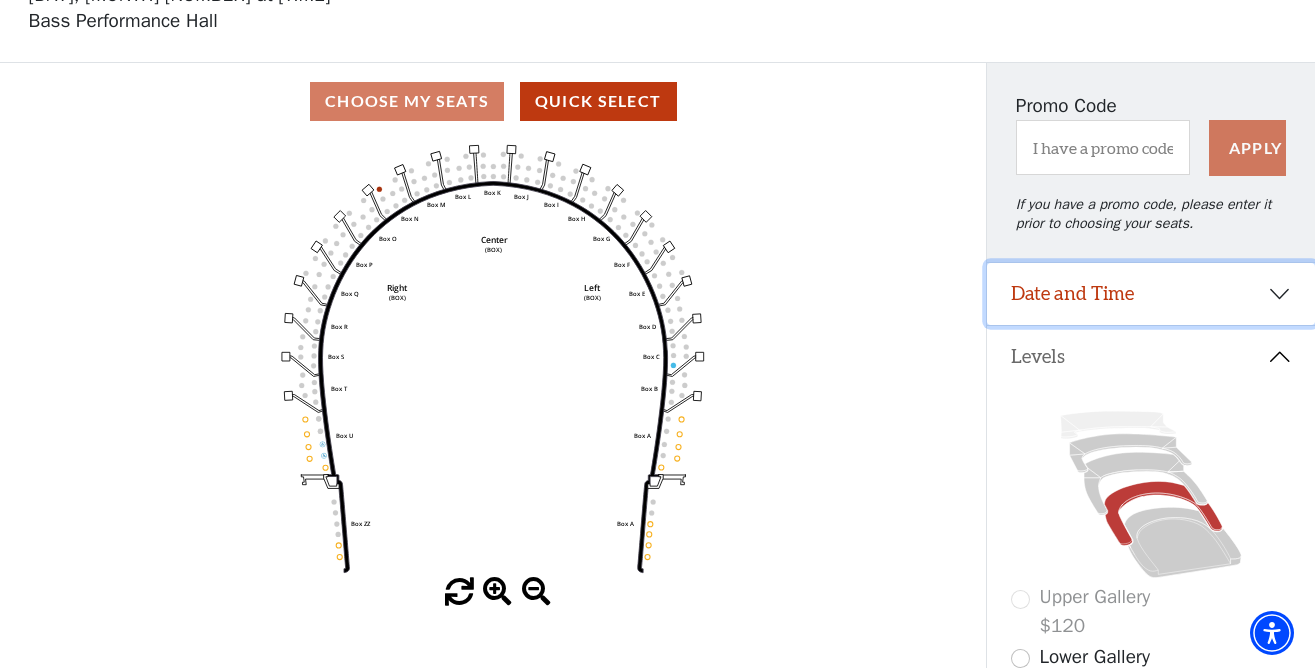 click on "Date and Time" at bounding box center (1151, 294) 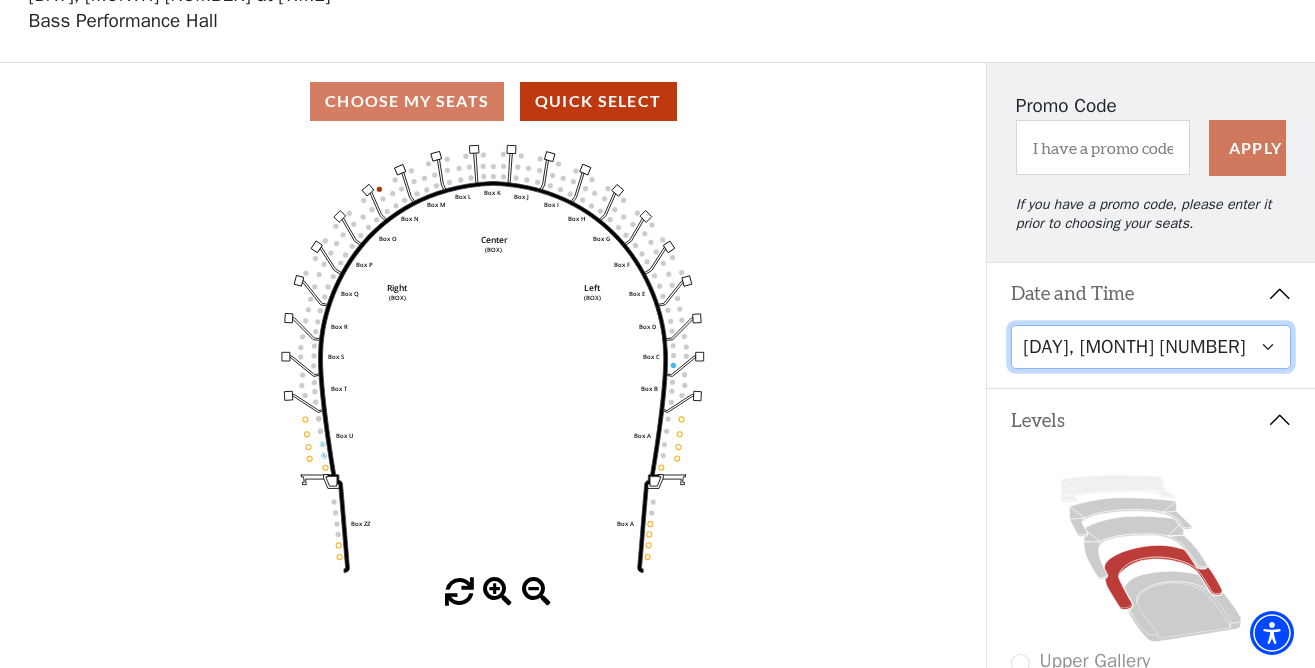 click on "[DAY], [MONTH] [NUMBER] at [TIME] [DAY], [MONTH] [NUMBER] at [TIME] [DAY], [MONTH] [NUMBER] at [TIME] [DAY], [MONTH] [NUMBER] at [TIME] [DAY], [MONTH] [NUMBER] at [TIME] [DAY], [MONTH] [NUMBER] at [TIME] [DAY], [MONTH] [NUMBER] at [TIME] [DAY], [MONTH] [NUMBER] at [TIME]" at bounding box center [1151, 347] 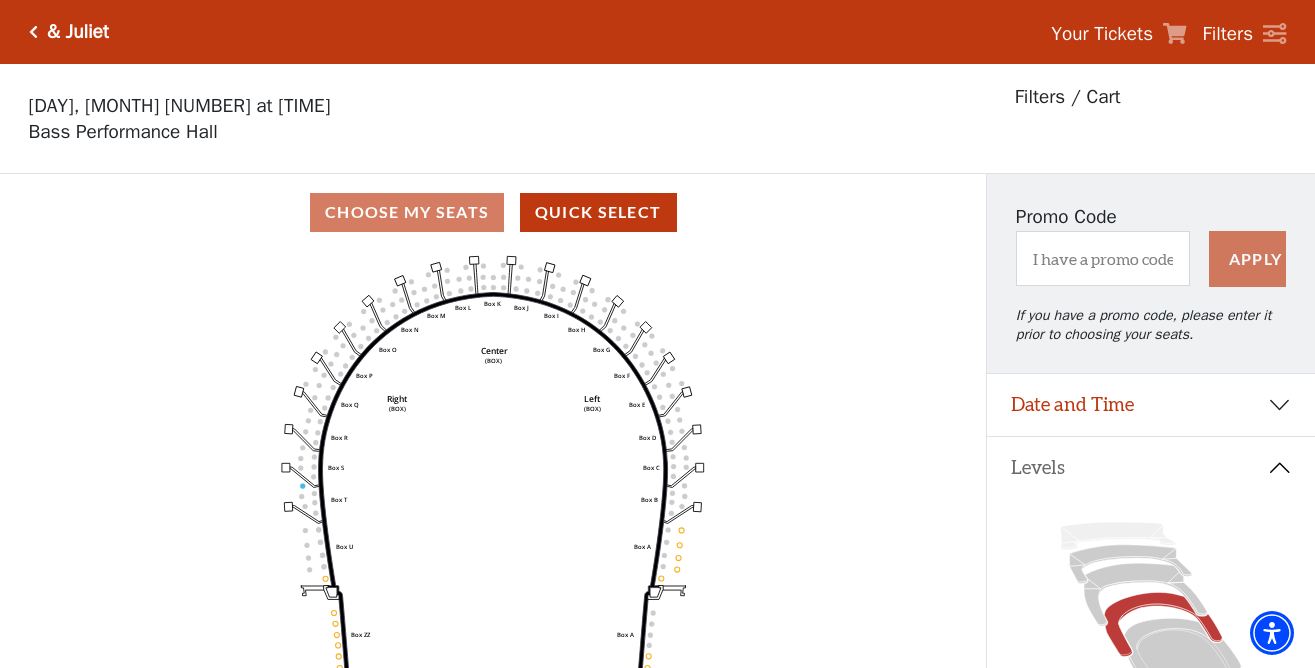 scroll, scrollTop: 93, scrollLeft: 0, axis: vertical 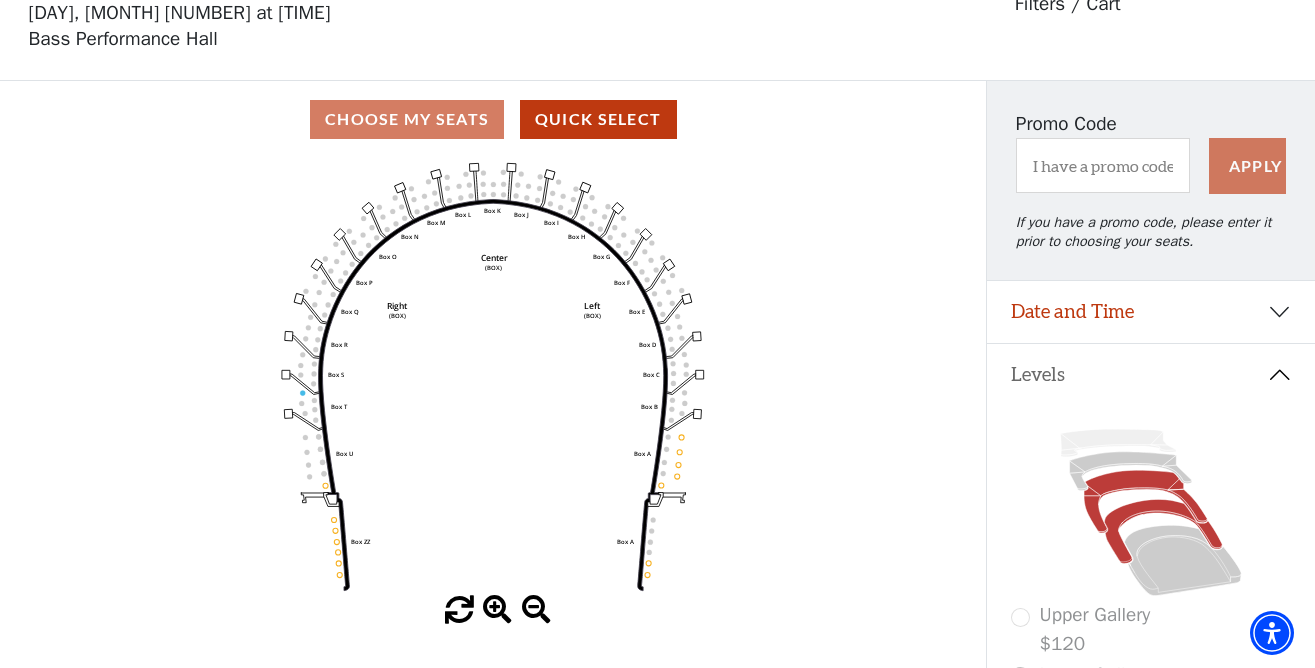 click 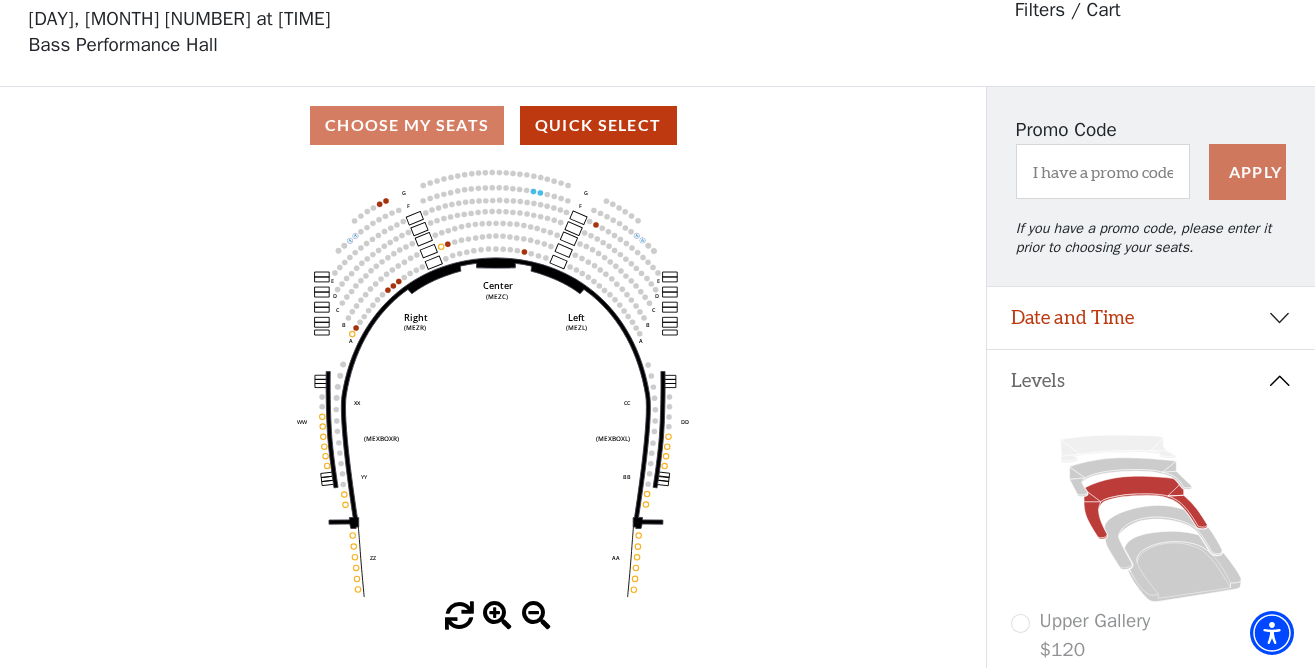 scroll, scrollTop: 93, scrollLeft: 0, axis: vertical 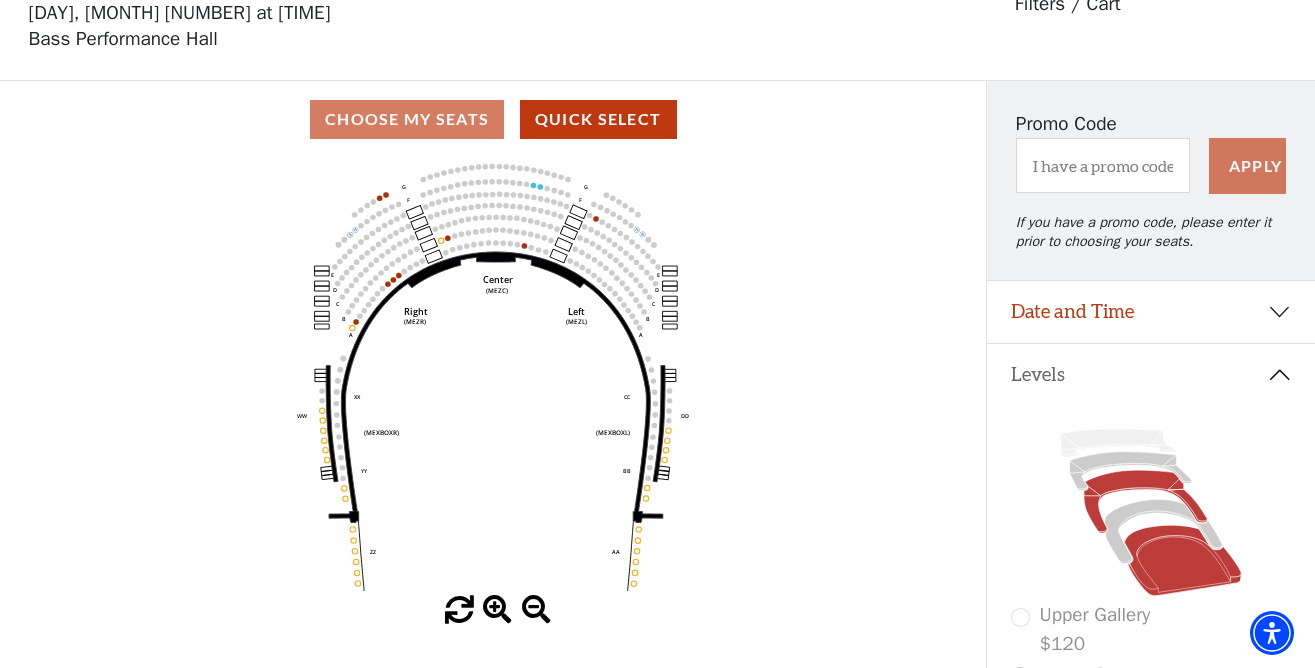 click 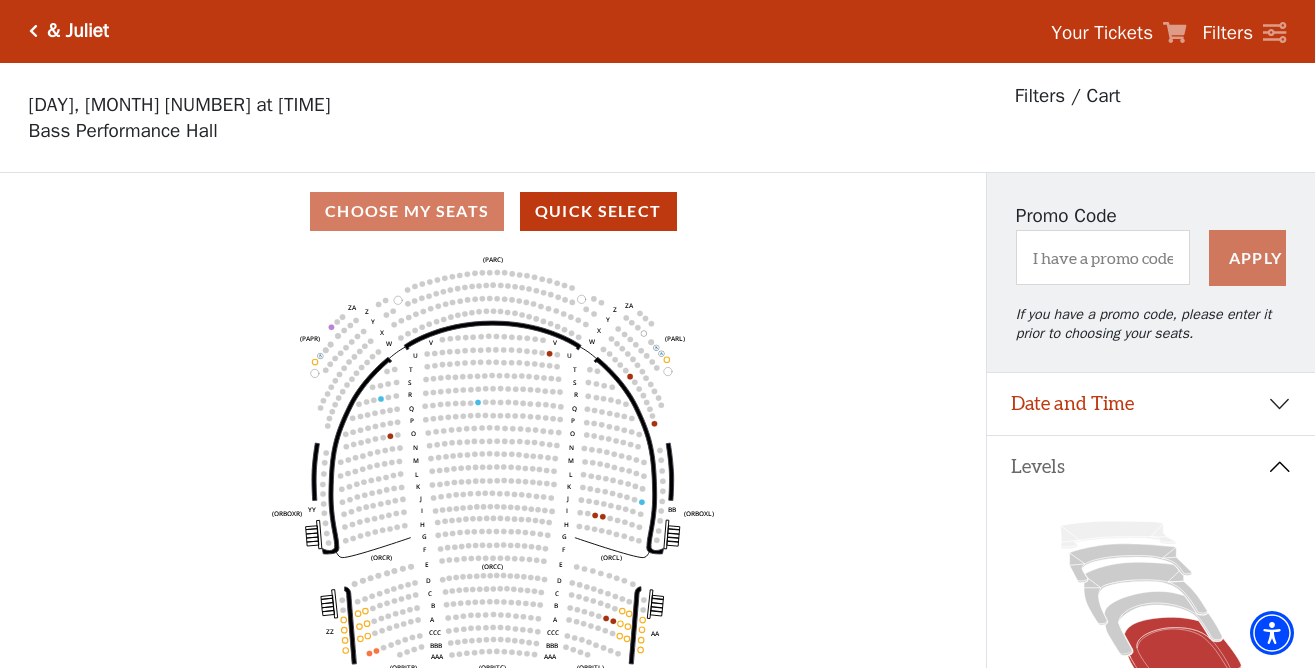 scroll, scrollTop: 554, scrollLeft: 0, axis: vertical 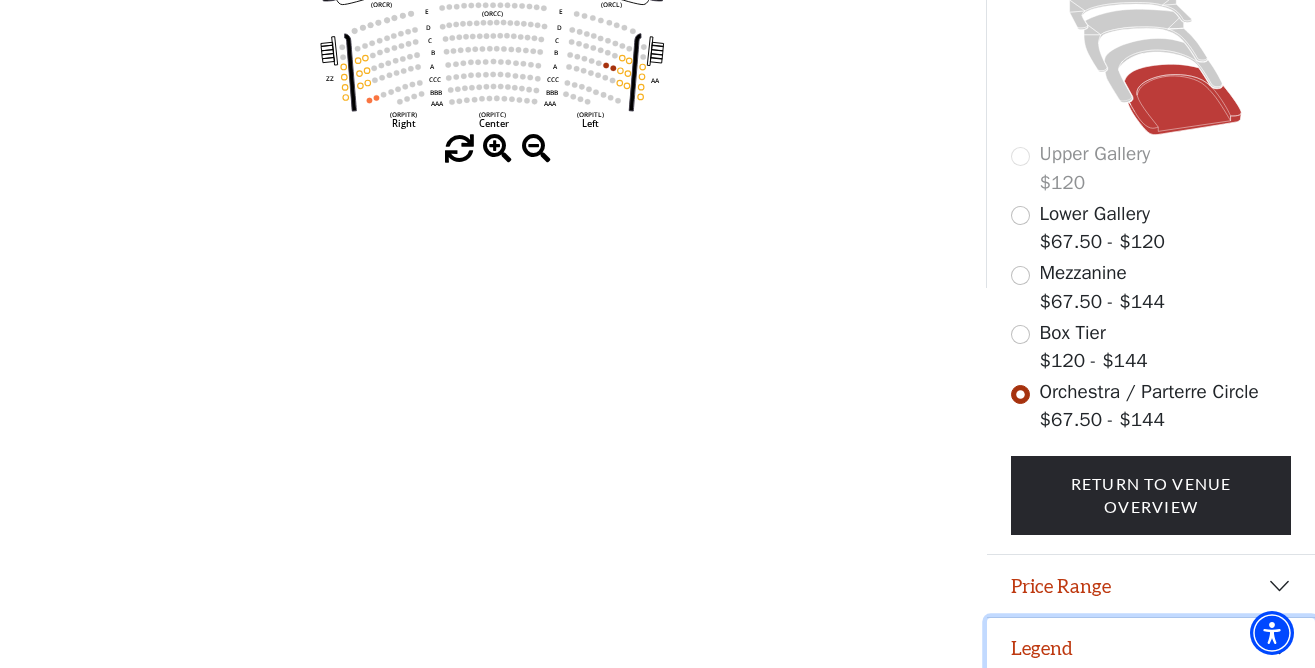 click on "Legend" at bounding box center (1151, 649) 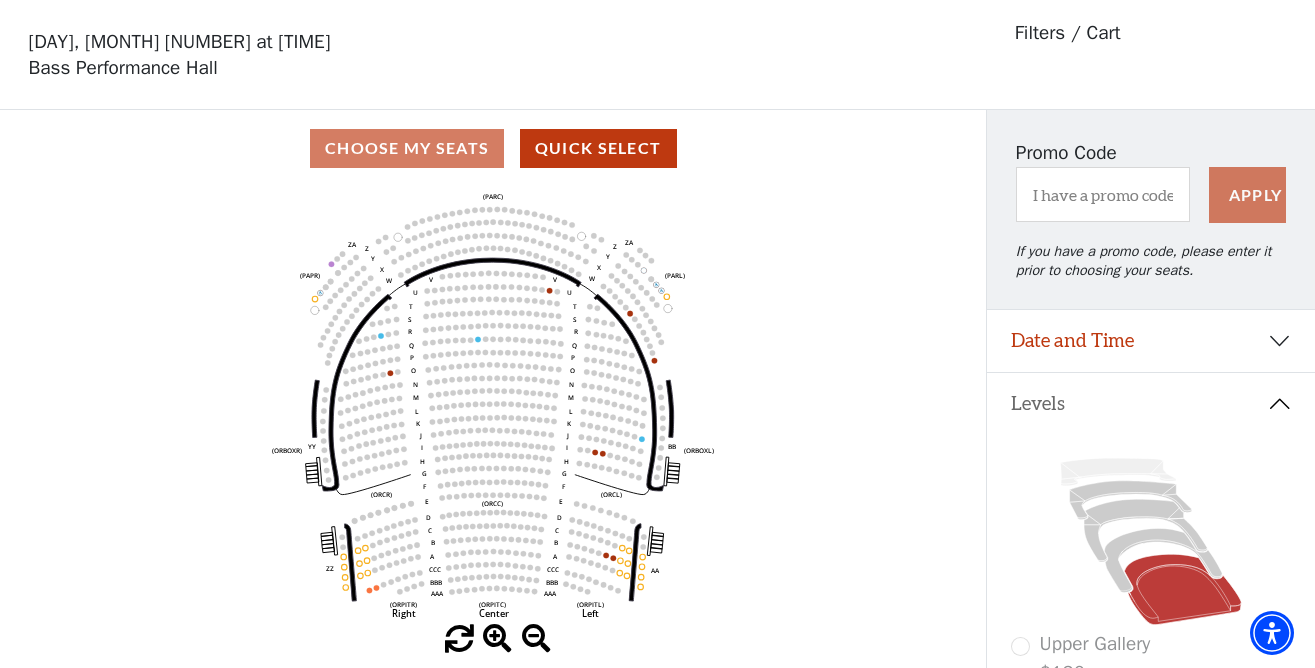 scroll, scrollTop: 129, scrollLeft: 0, axis: vertical 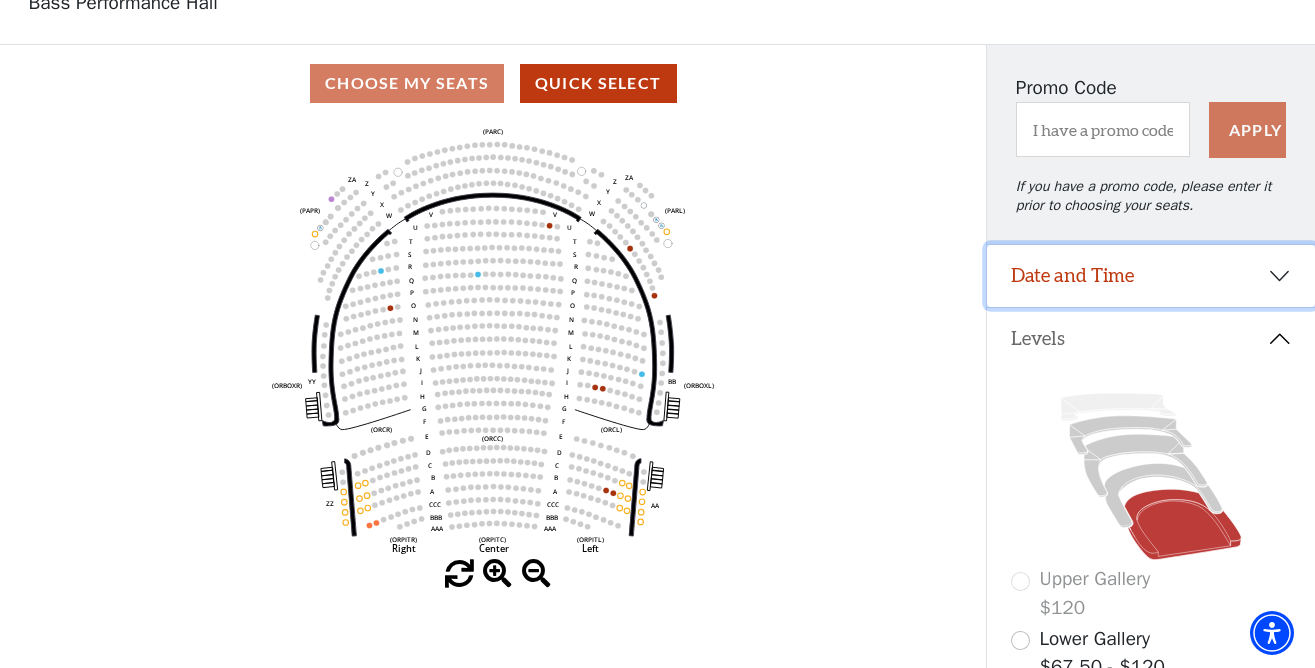 click on "Date and Time" at bounding box center [1151, 276] 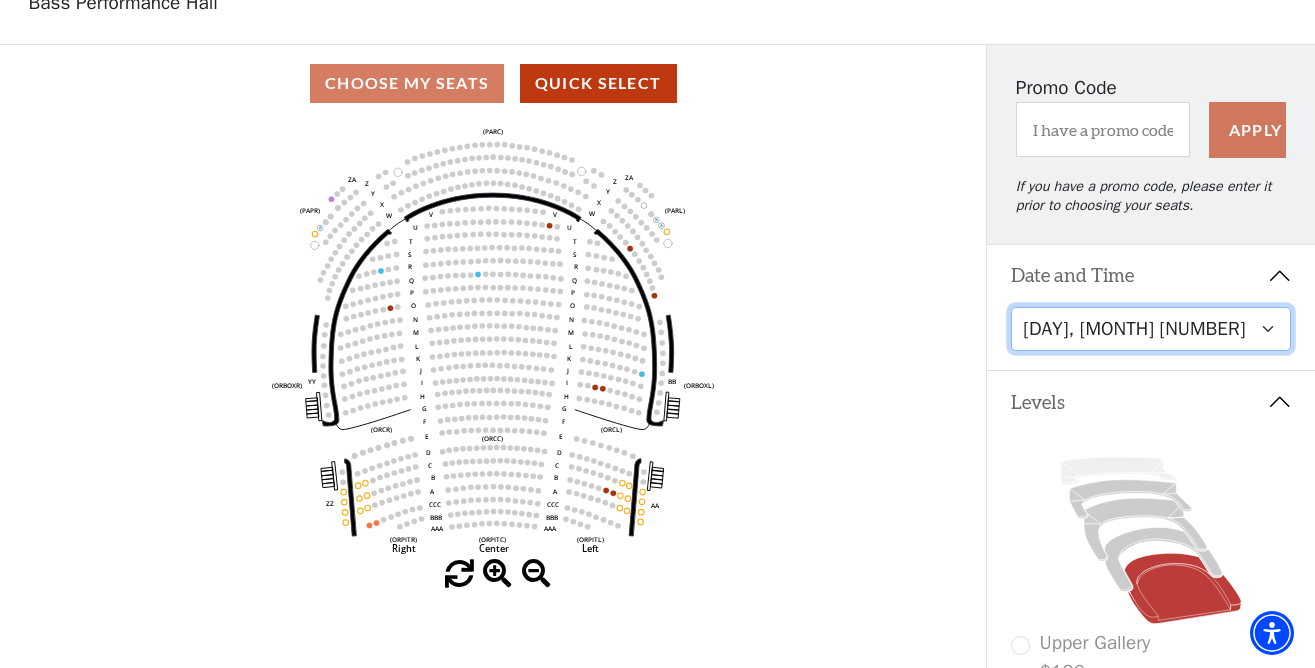 click on "[DAY], [MONTH] [NUMBER] at [TIME] [DAY], [MONTH] [NUMBER] at [TIME] [DAY], [MONTH] [NUMBER] at [TIME] [DAY], [MONTH] [NUMBER] at [TIME] [DAY], [MONTH] [NUMBER] at [TIME] [DAY], [MONTH] [NUMBER] at [TIME] [DAY], [MONTH] [NUMBER] at [TIME] [DAY], [MONTH] [NUMBER] at [TIME]" at bounding box center [1151, 329] 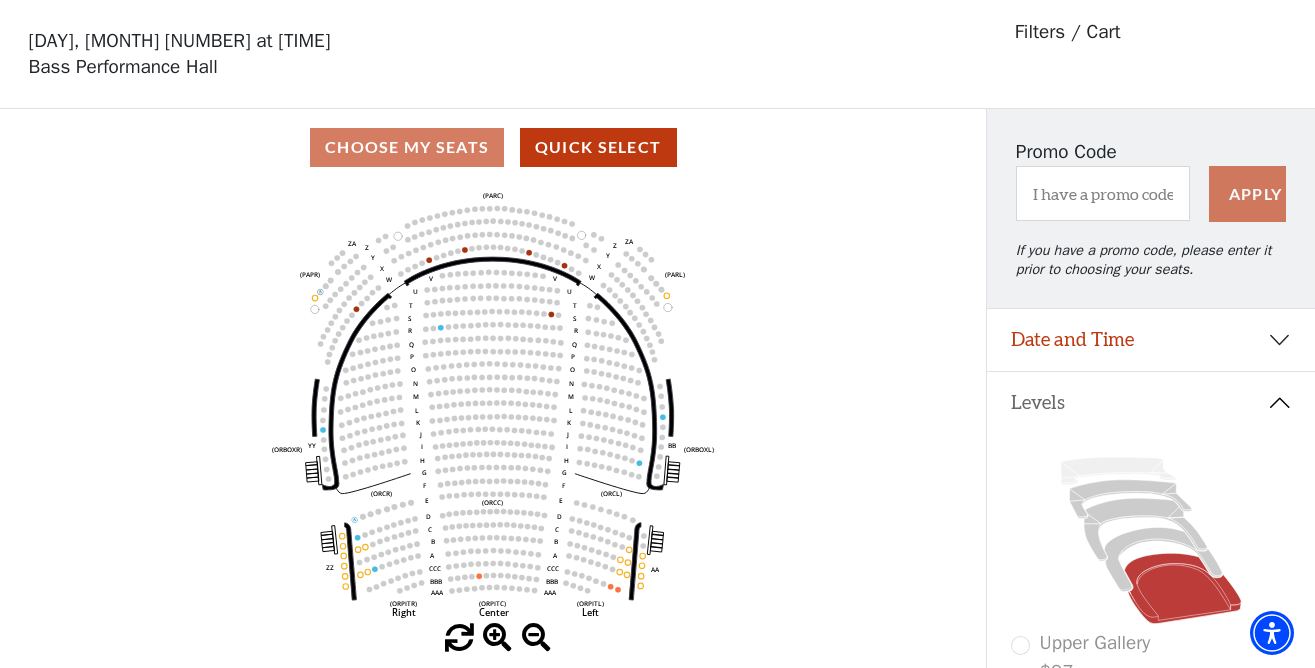 scroll, scrollTop: 93, scrollLeft: 0, axis: vertical 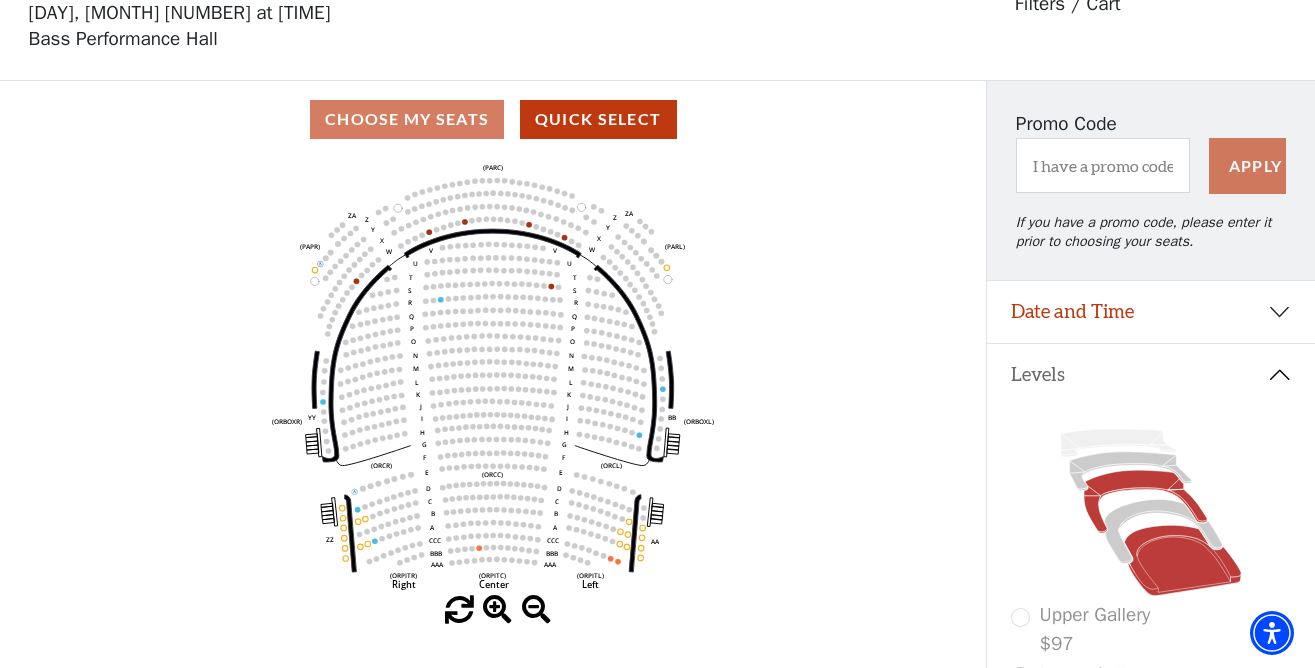 click 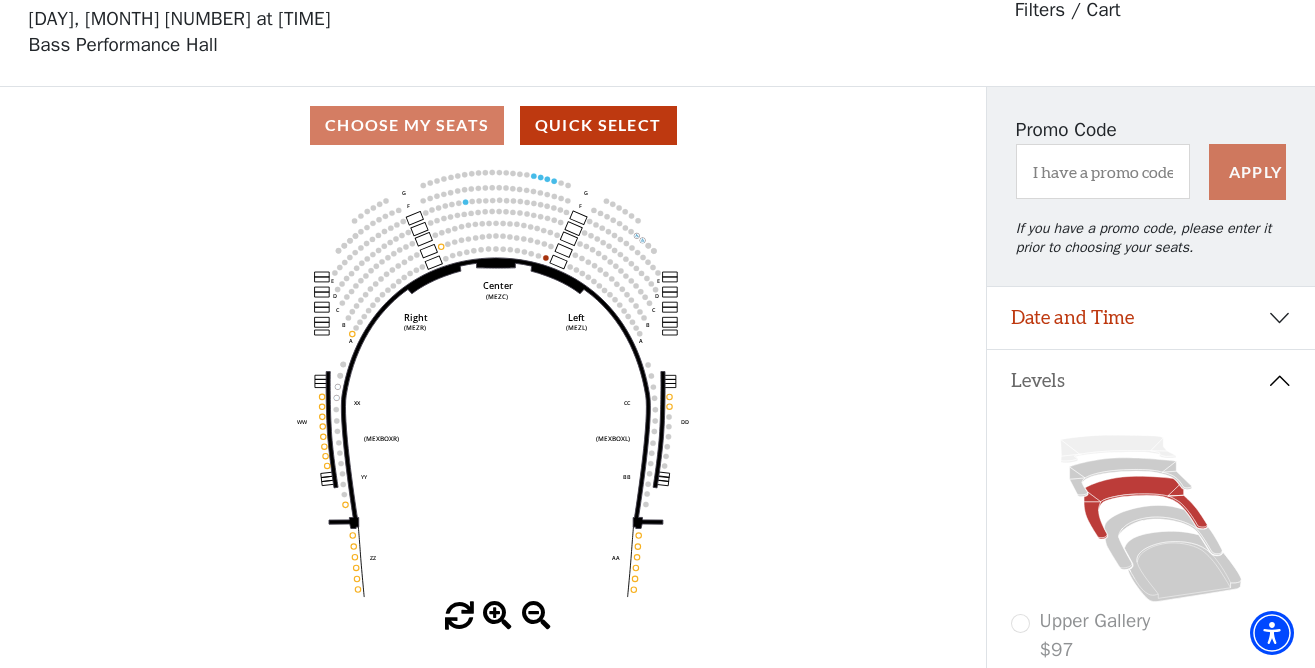 scroll, scrollTop: 93, scrollLeft: 0, axis: vertical 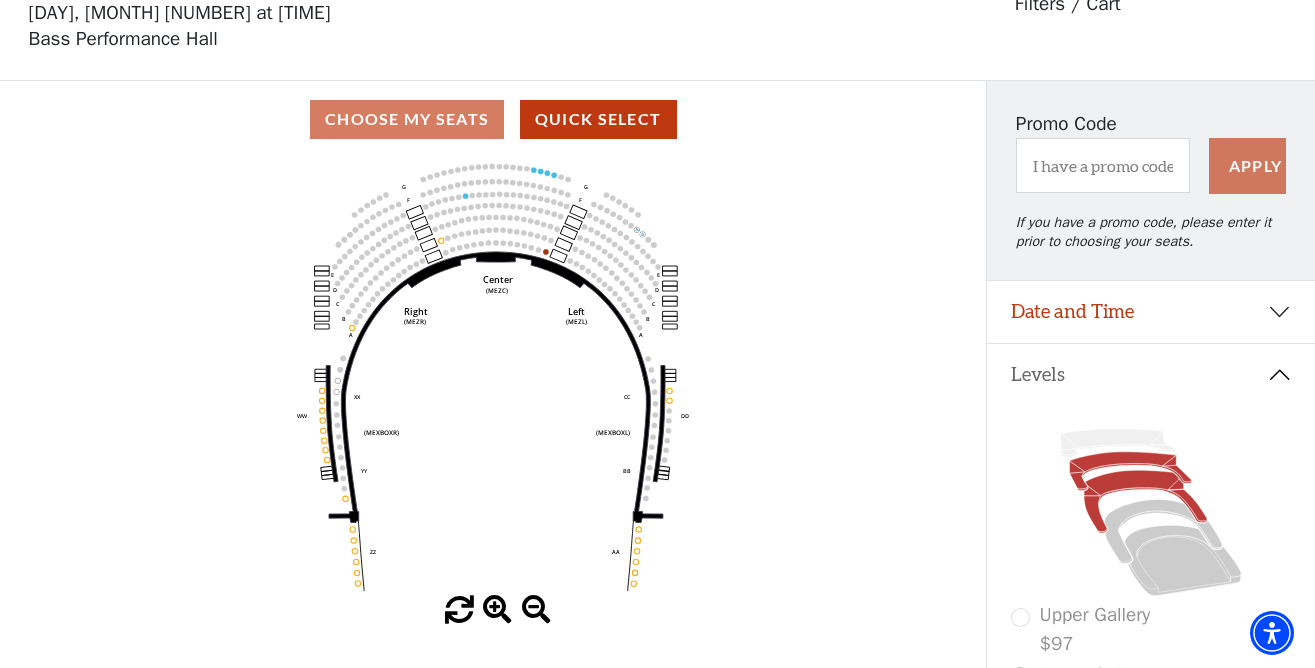 click 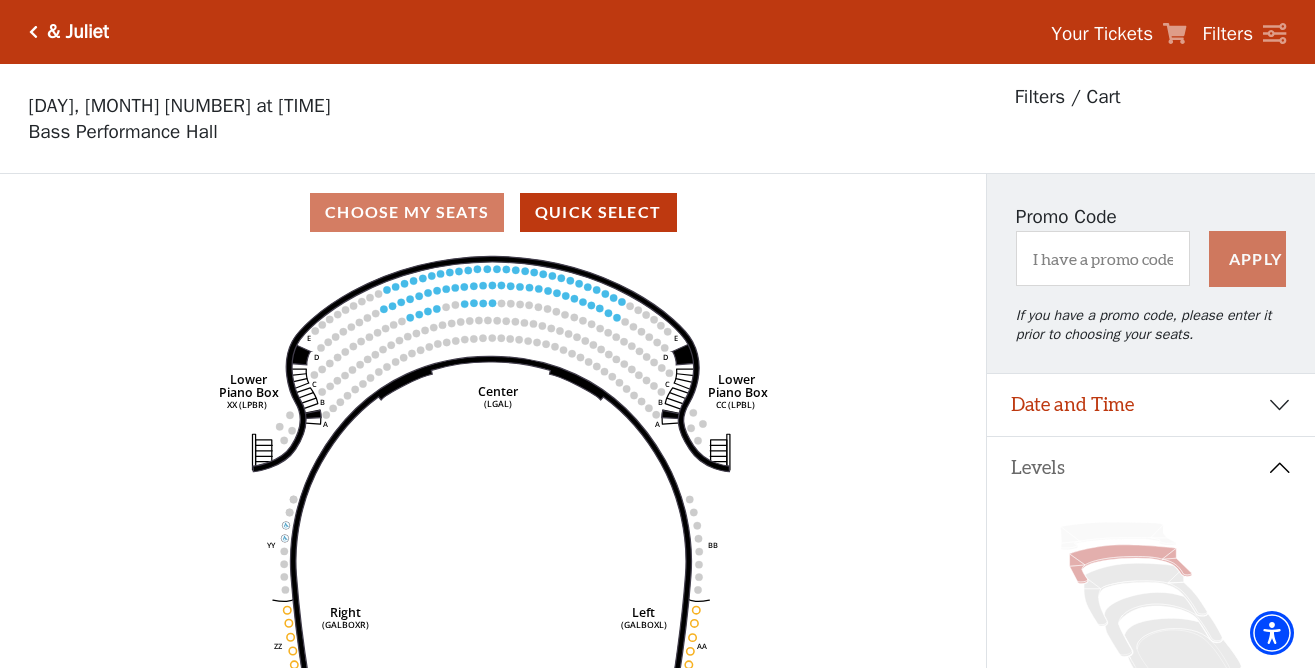 scroll, scrollTop: 93, scrollLeft: 0, axis: vertical 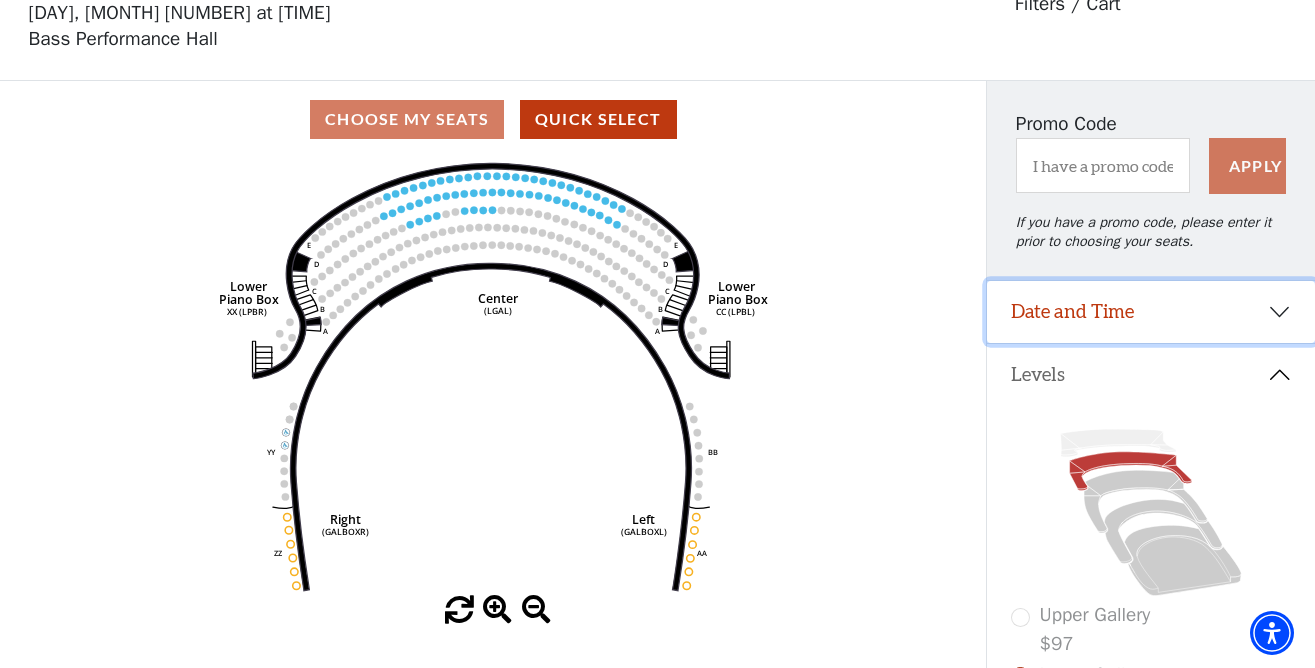 click on "Date and Time" at bounding box center [1151, 312] 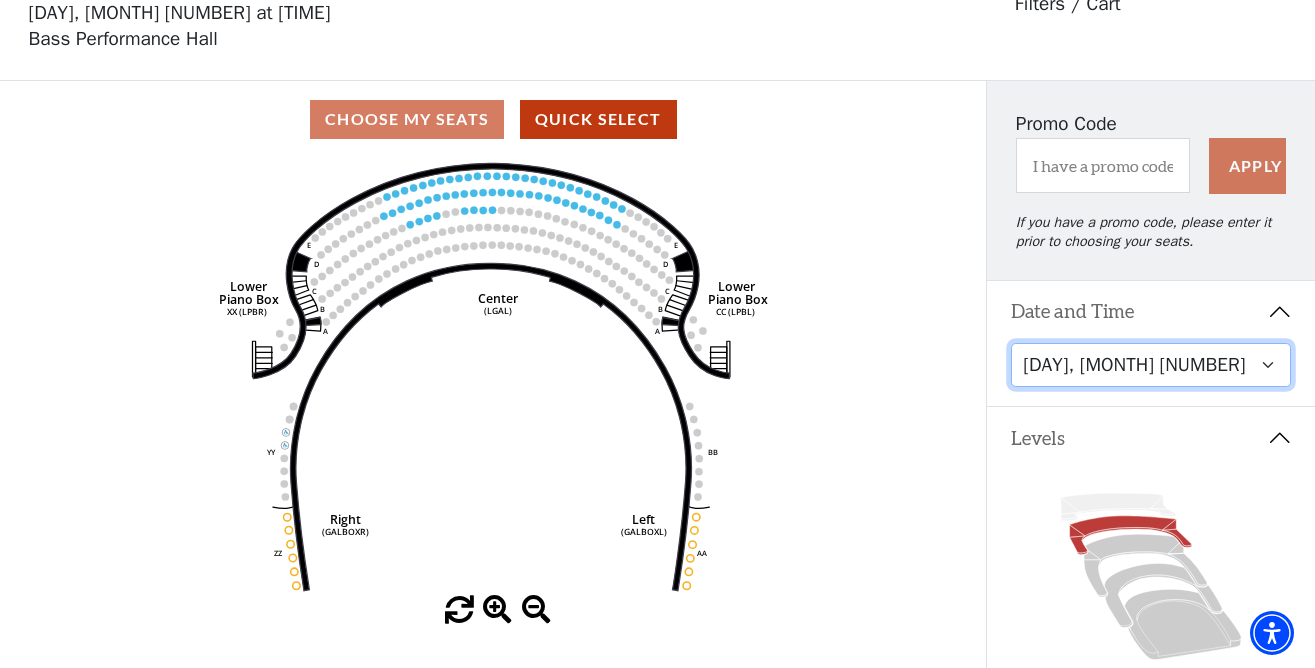 click on "[DAY], [MONTH] [NUMBER] at [TIME] [DAY], [MONTH] [NUMBER] at [TIME] [DAY], [MONTH] [NUMBER] at [TIME] [DAY], [MONTH] [NUMBER] at [TIME] [DAY], [MONTH] [NUMBER] at [TIME] [DAY], [MONTH] [NUMBER] at [TIME] [DAY], [MONTH] [NUMBER] at [TIME] [DAY], [MONTH] [NUMBER] at [TIME]" at bounding box center (1151, 365) 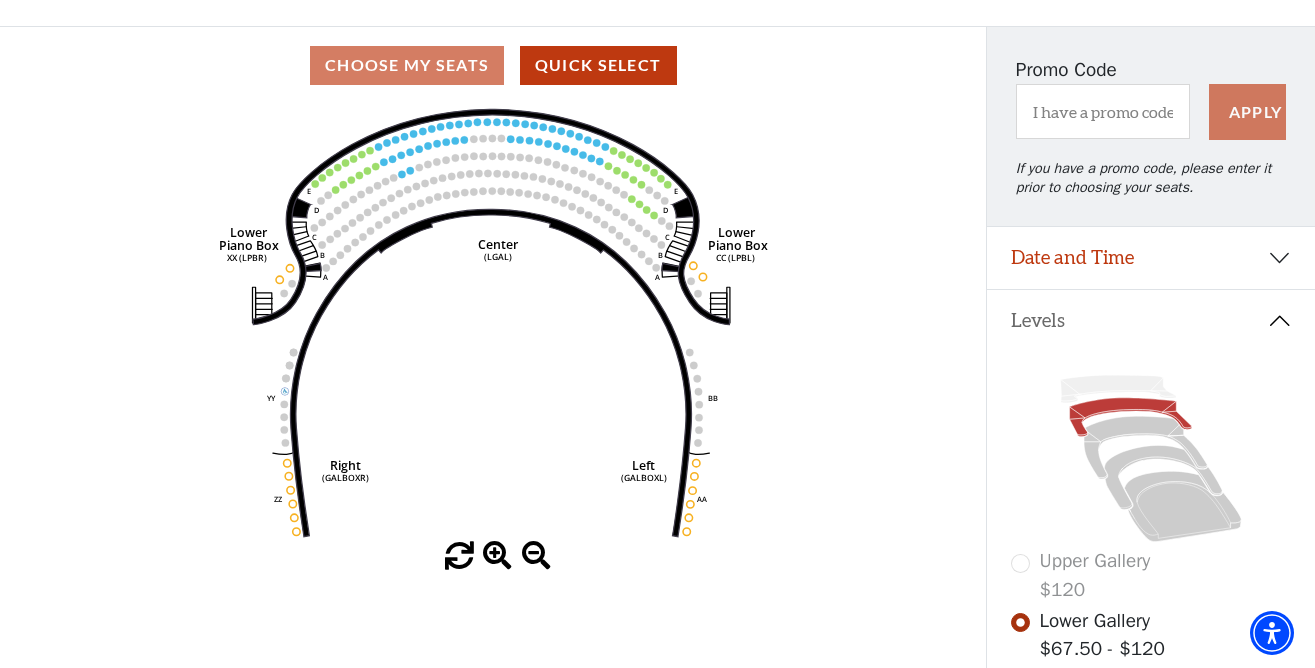 scroll, scrollTop: 159, scrollLeft: 0, axis: vertical 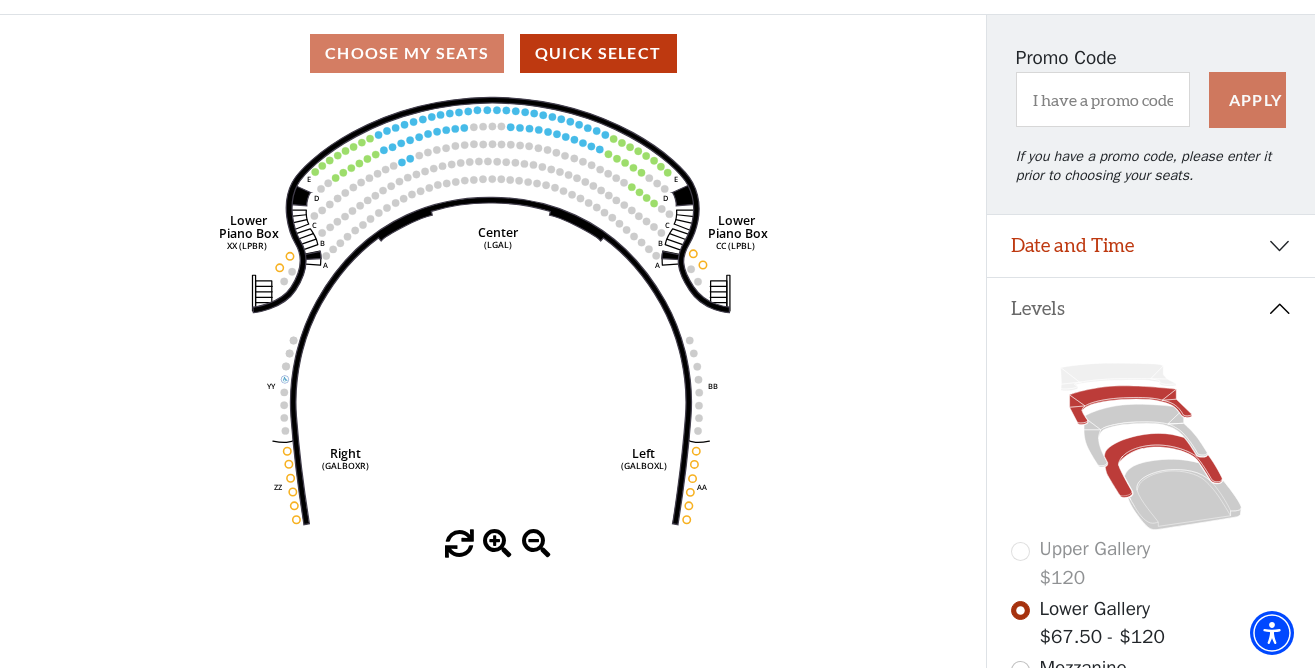 click 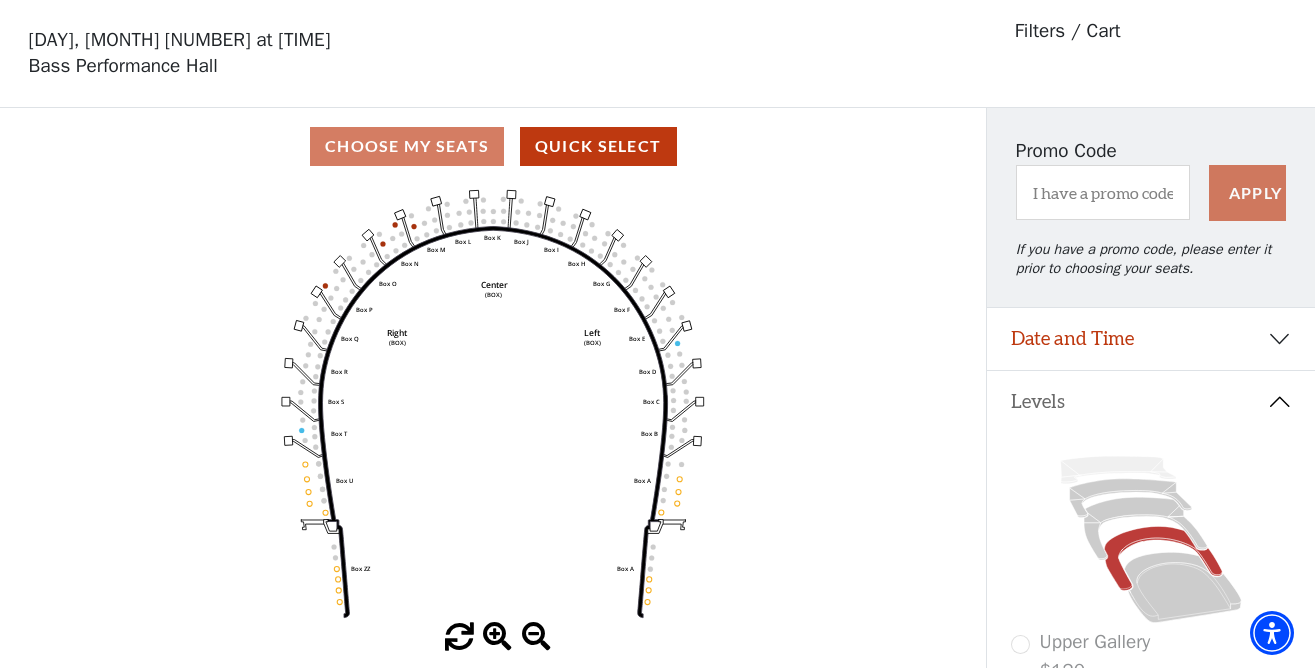scroll, scrollTop: 93, scrollLeft: 0, axis: vertical 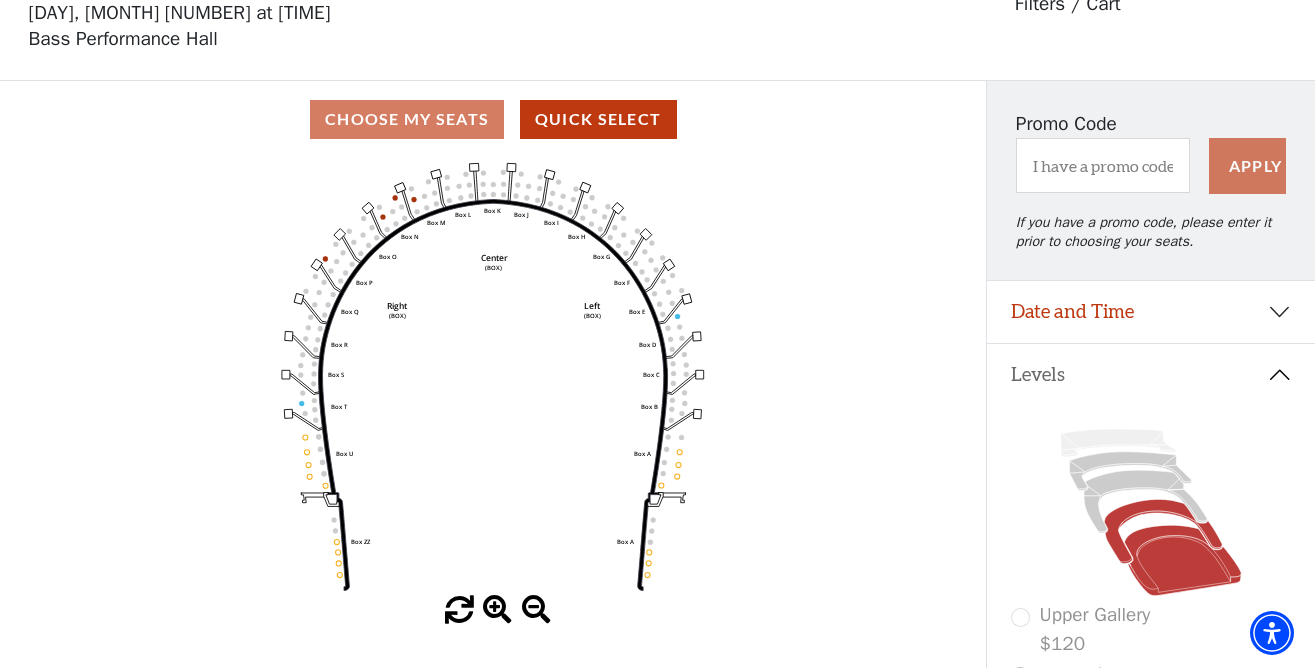 click 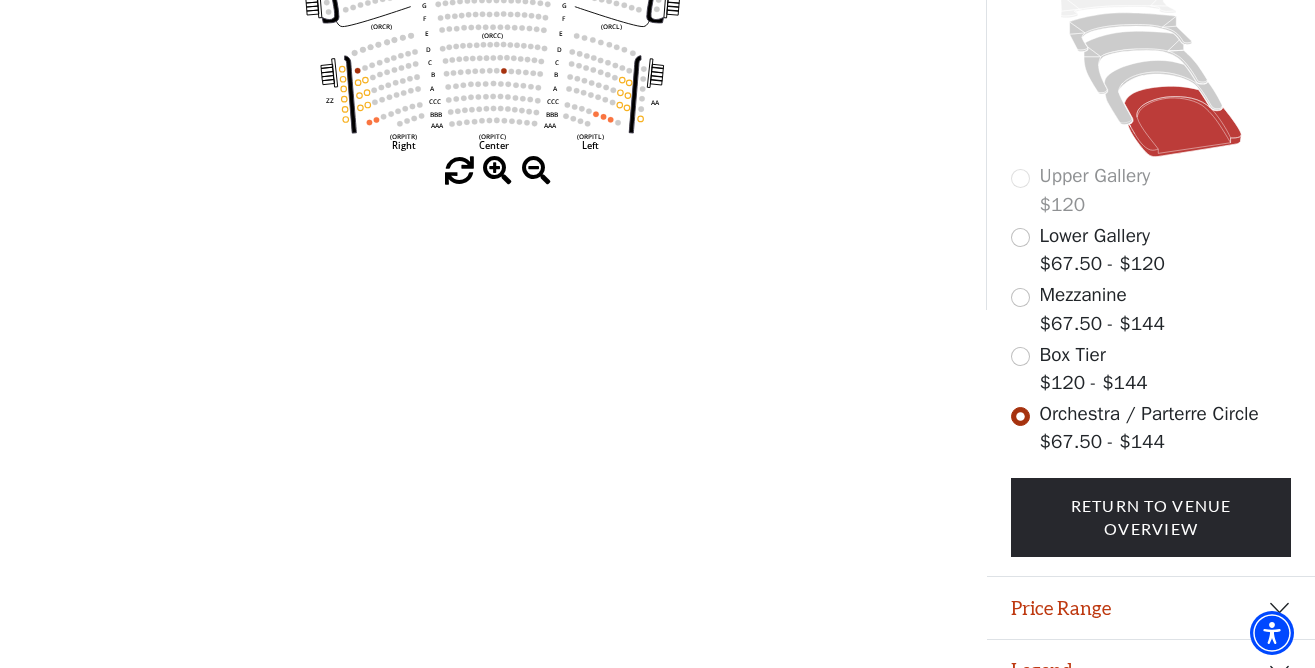 scroll, scrollTop: 554, scrollLeft: 0, axis: vertical 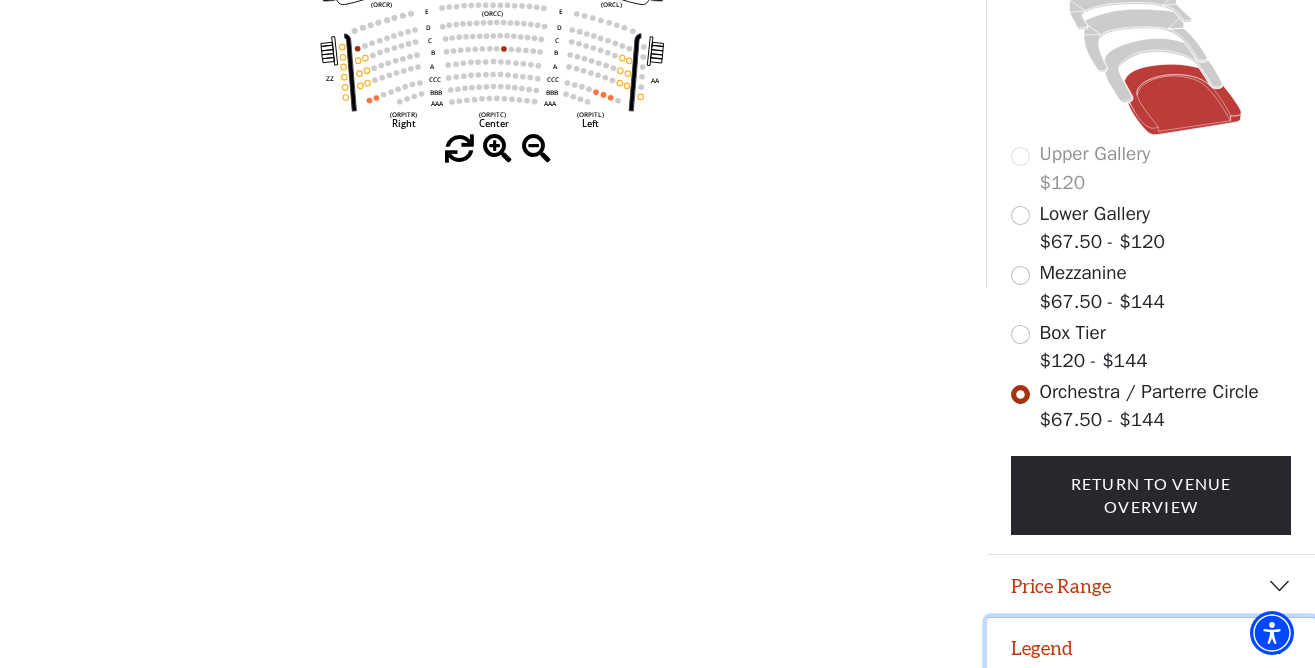 click on "Legend" at bounding box center [1151, 649] 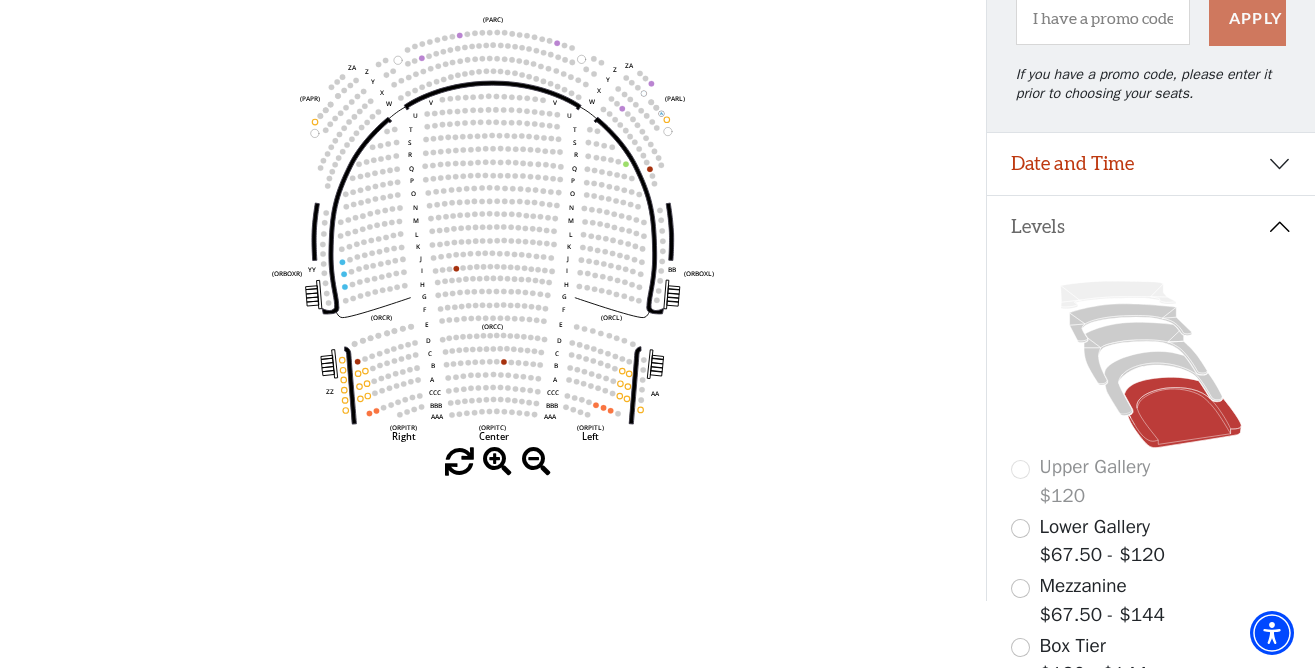 scroll, scrollTop: 240, scrollLeft: 0, axis: vertical 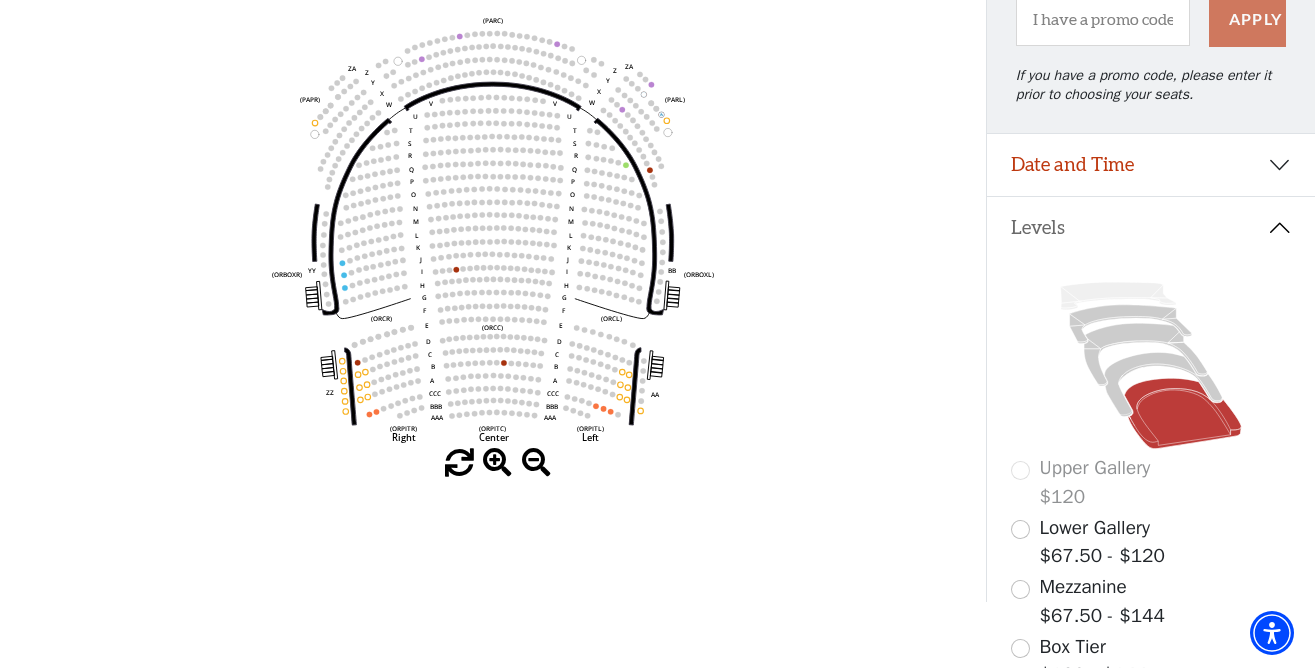 click at bounding box center (536, 463) 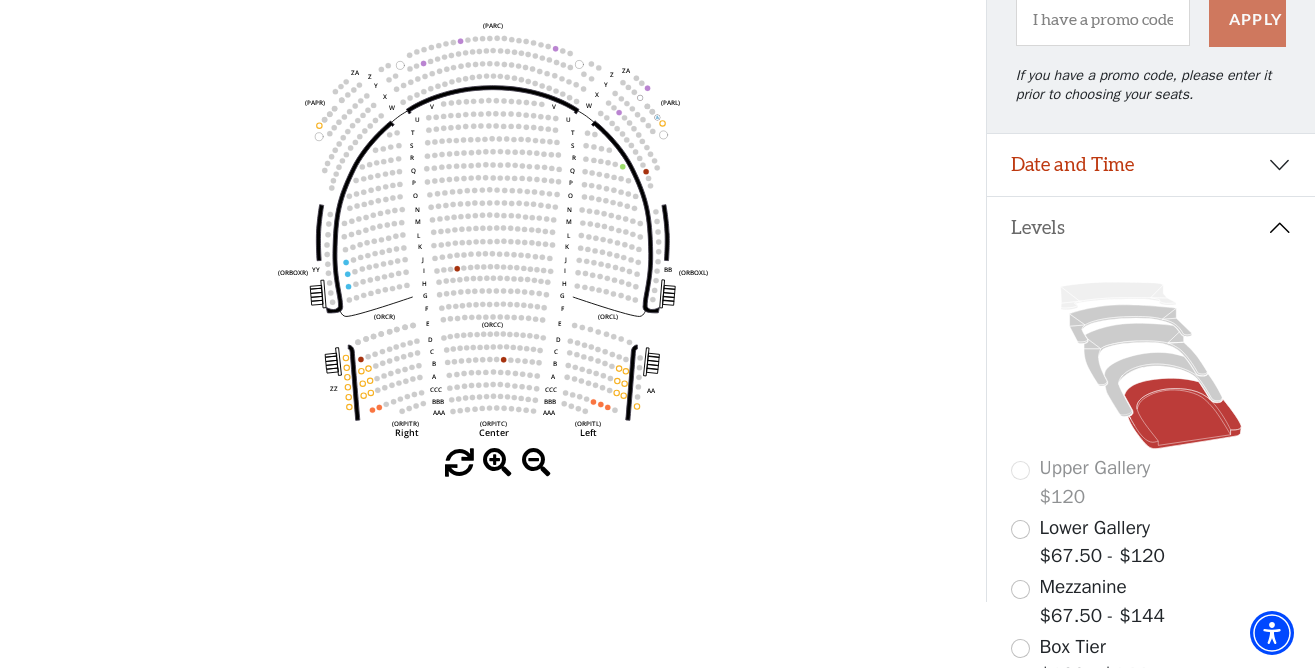 click at bounding box center [497, 463] 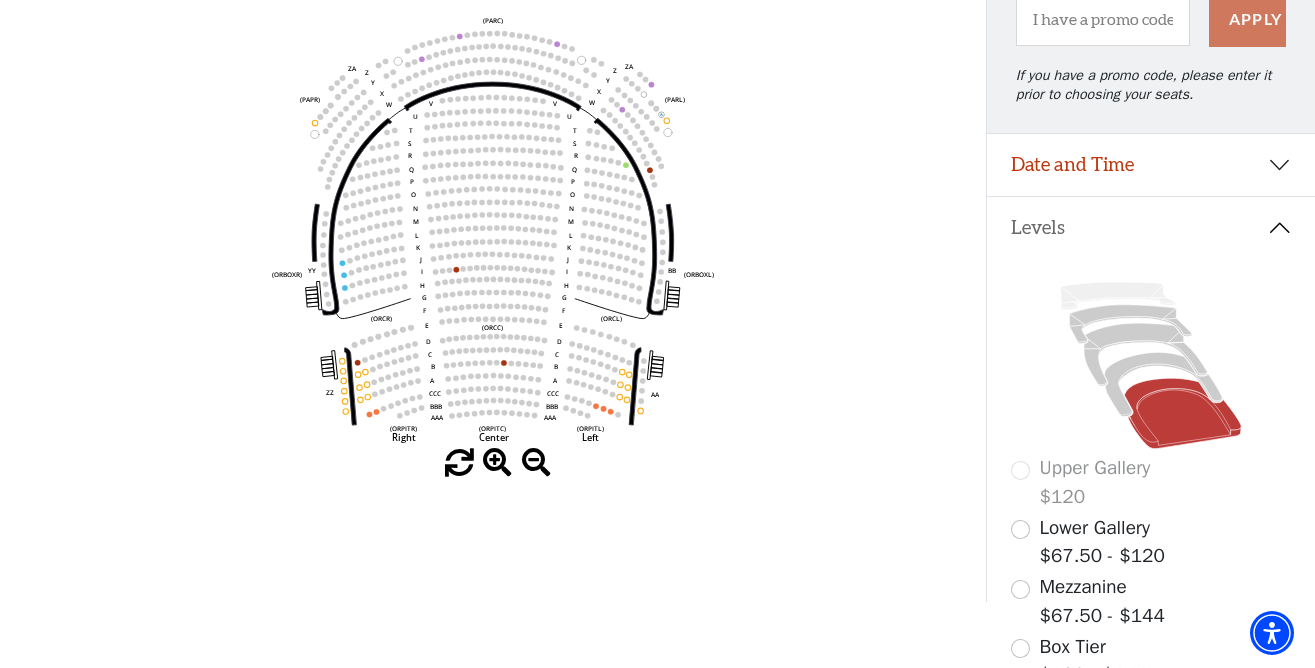 click at bounding box center (497, 463) 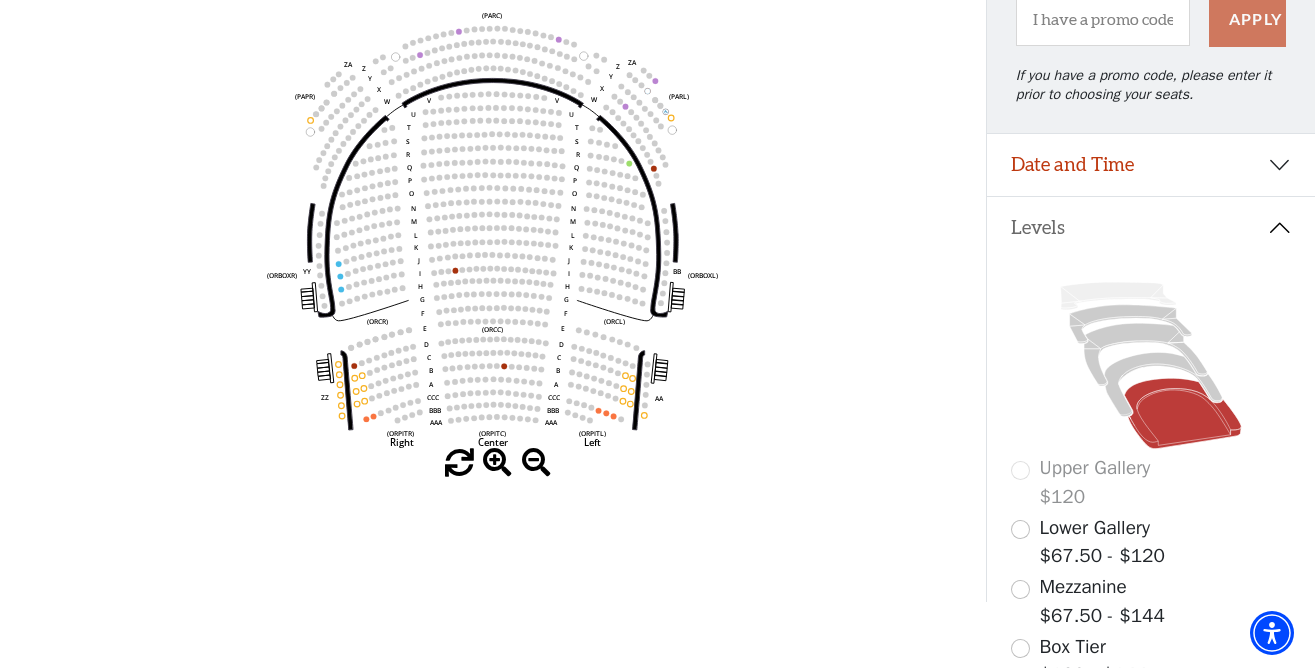 click at bounding box center [497, 463] 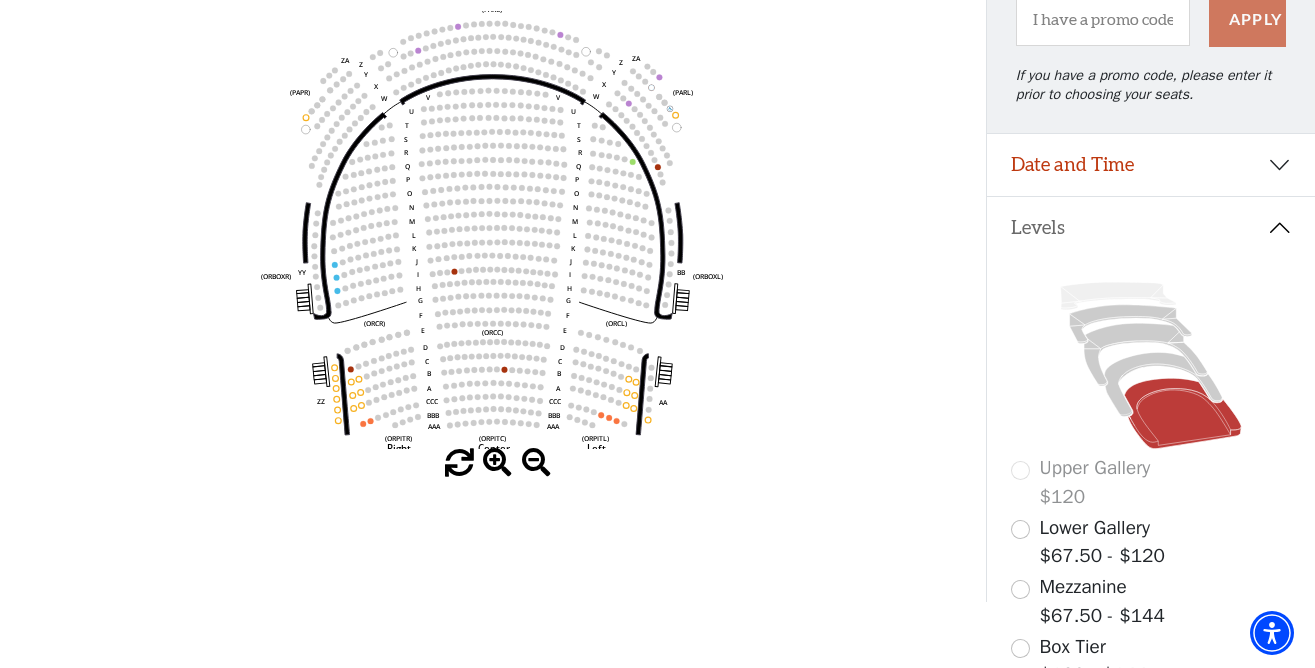 click at bounding box center (497, 463) 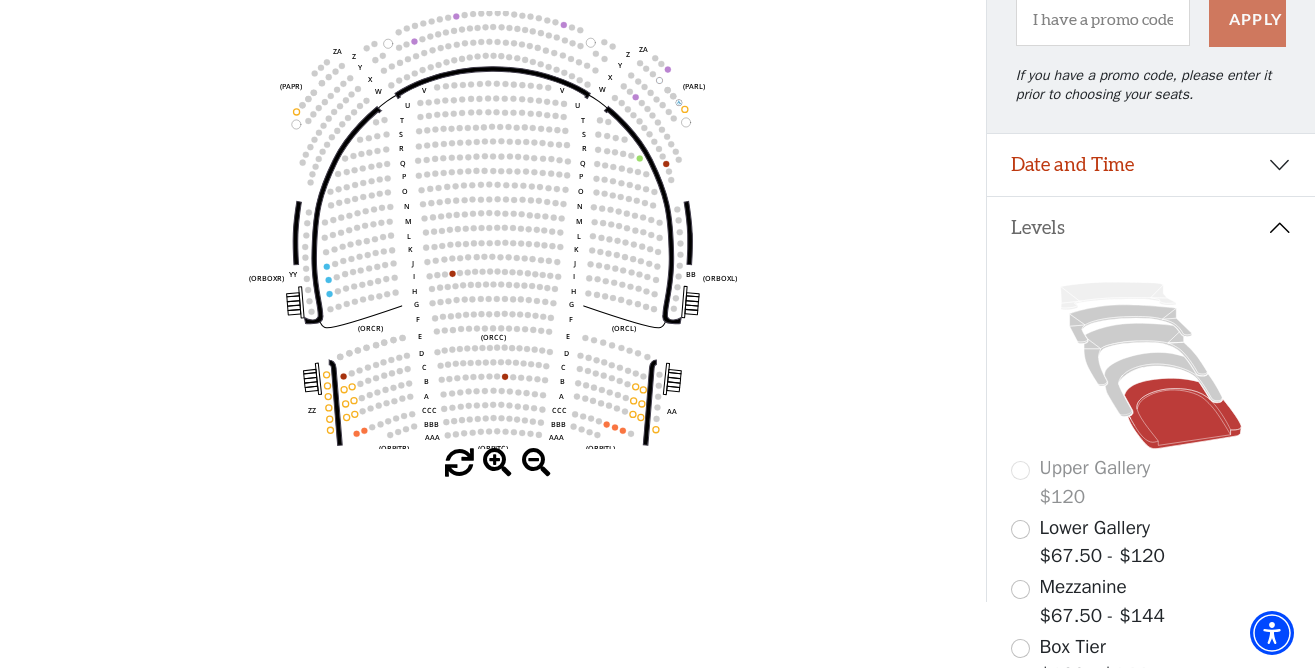 click at bounding box center [497, 463] 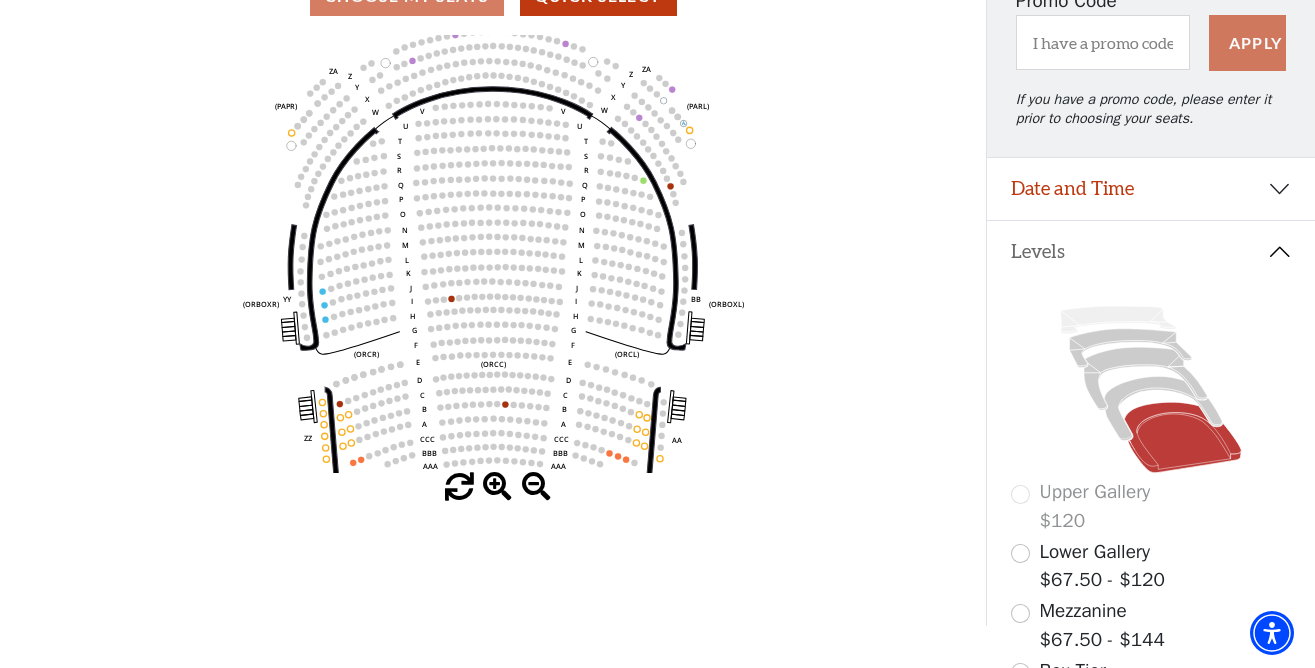 scroll, scrollTop: 128, scrollLeft: 0, axis: vertical 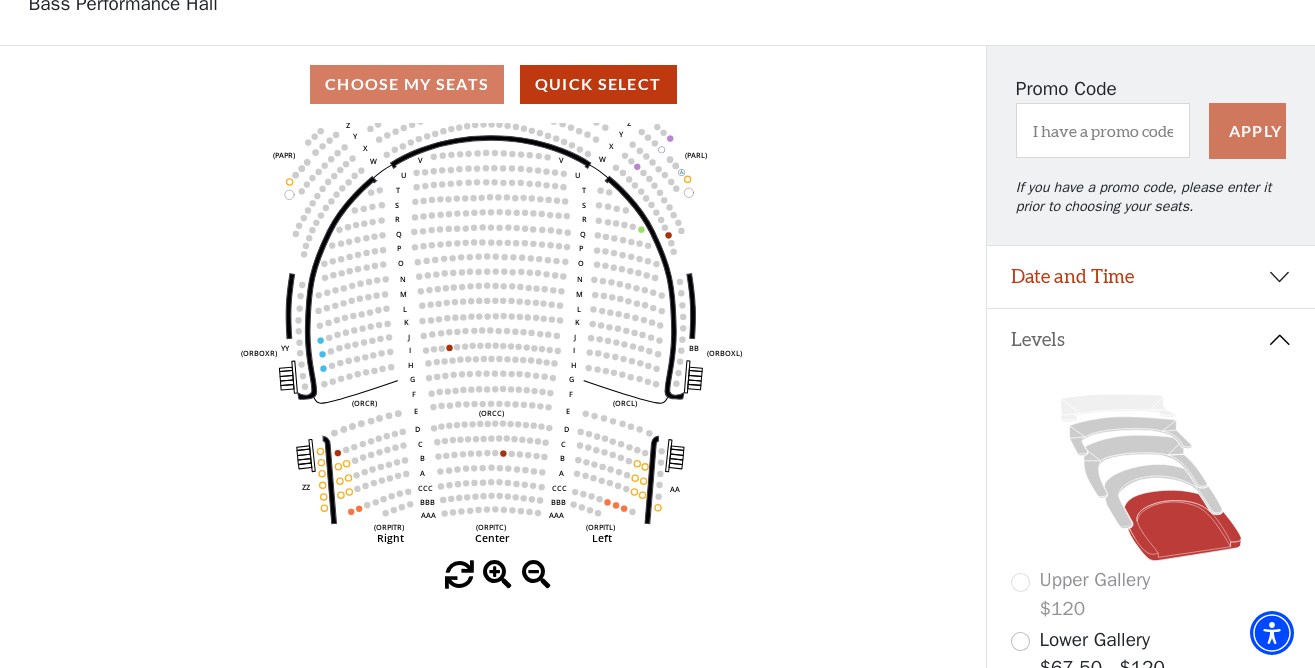 drag, startPoint x: 537, startPoint y: 275, endPoint x: 535, endPoint y: 236, distance: 39.051247 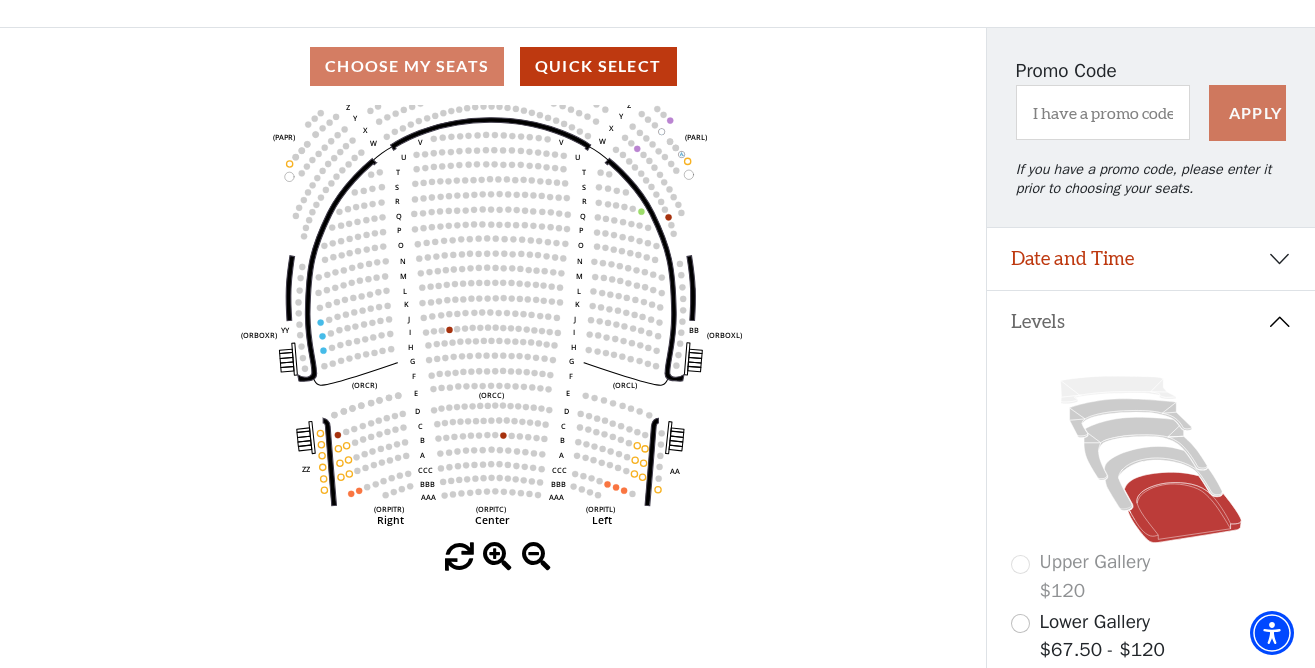 scroll, scrollTop: 185, scrollLeft: 0, axis: vertical 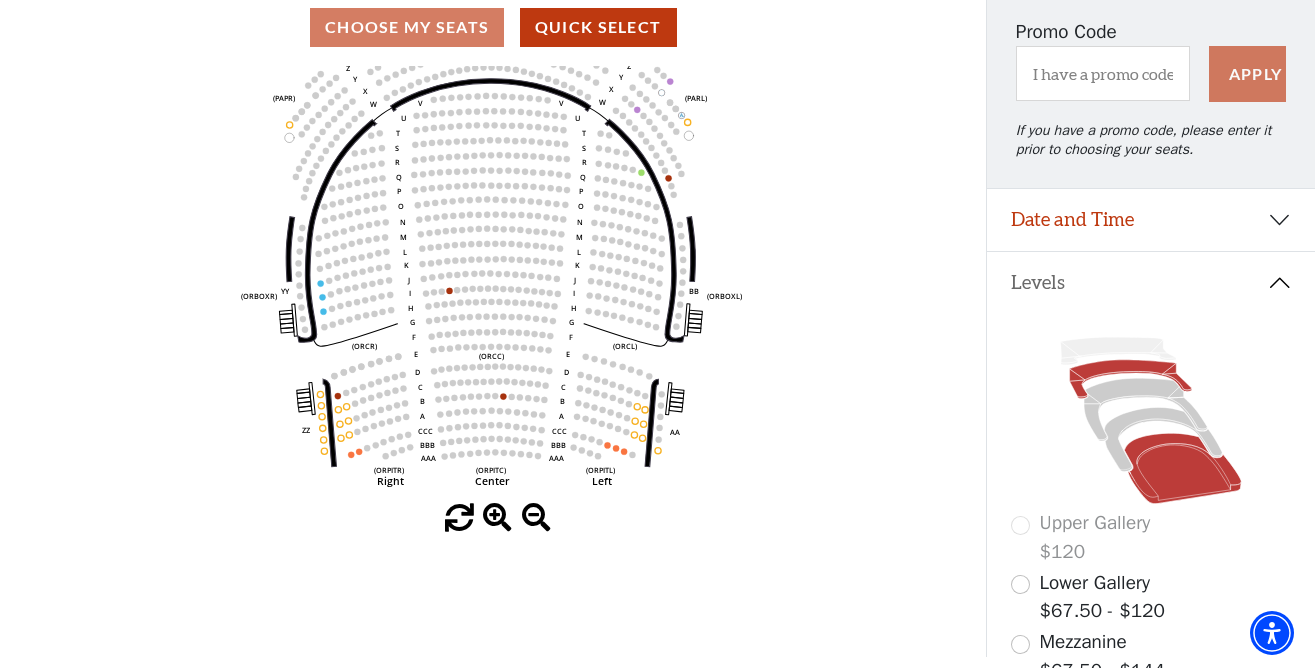 click 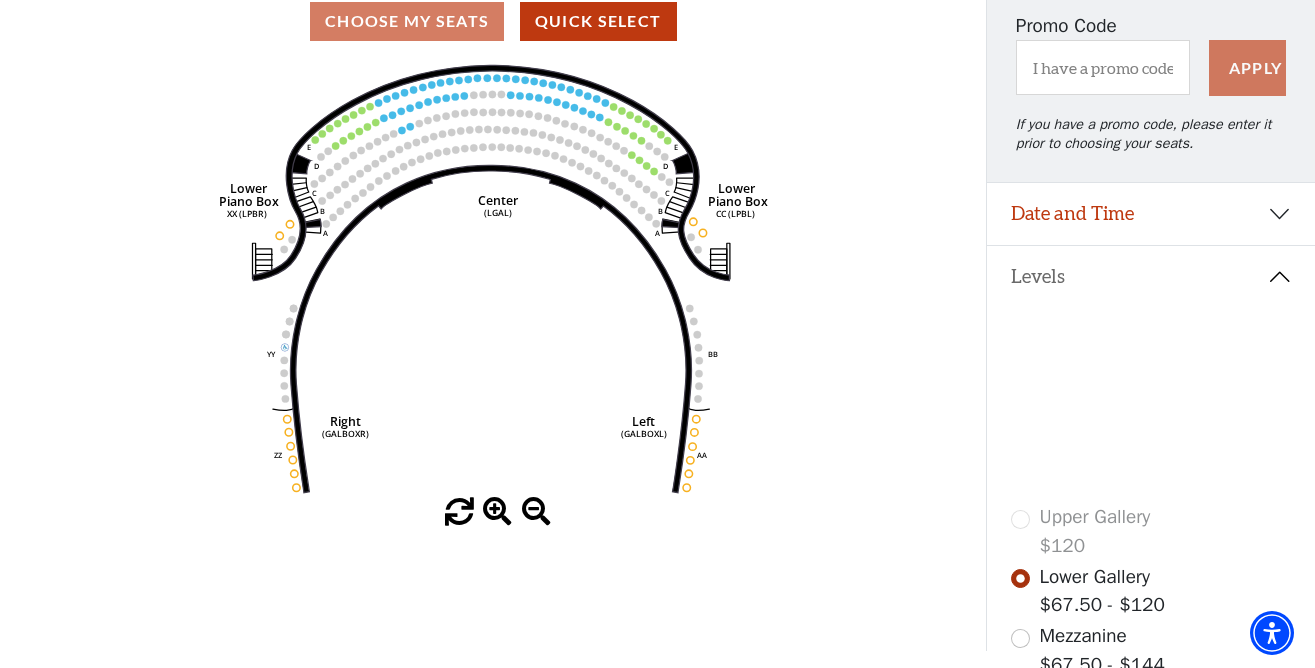 scroll, scrollTop: 171, scrollLeft: 0, axis: vertical 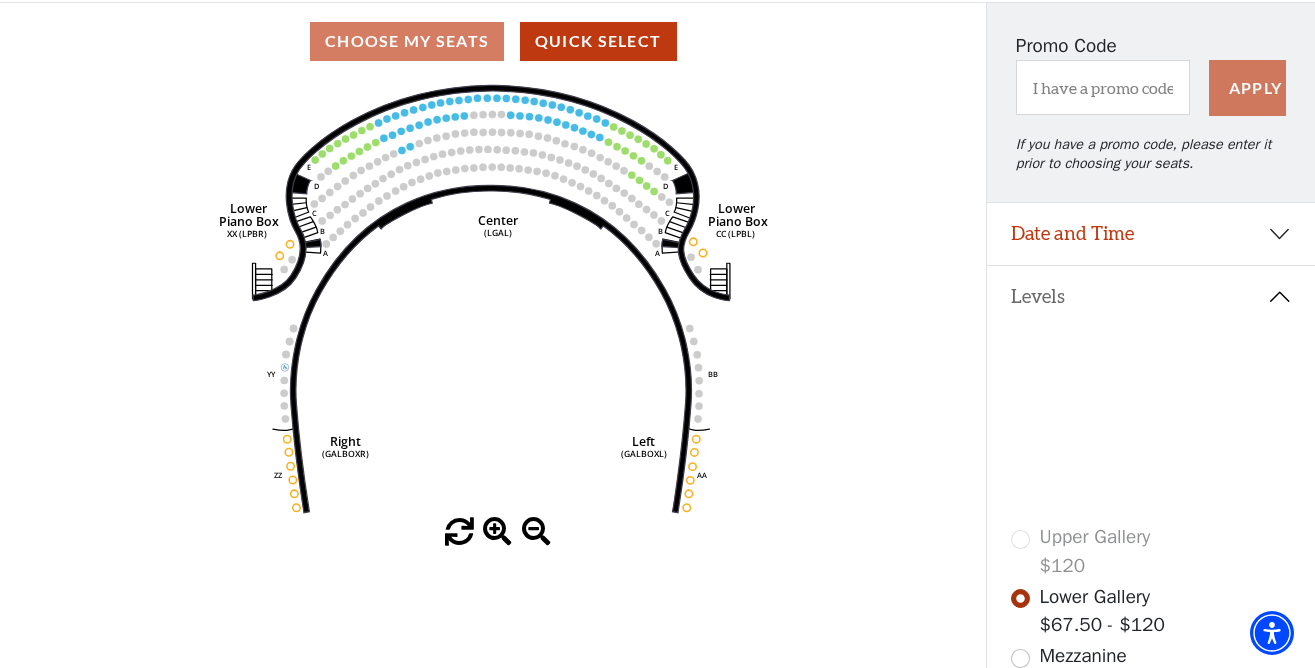 click 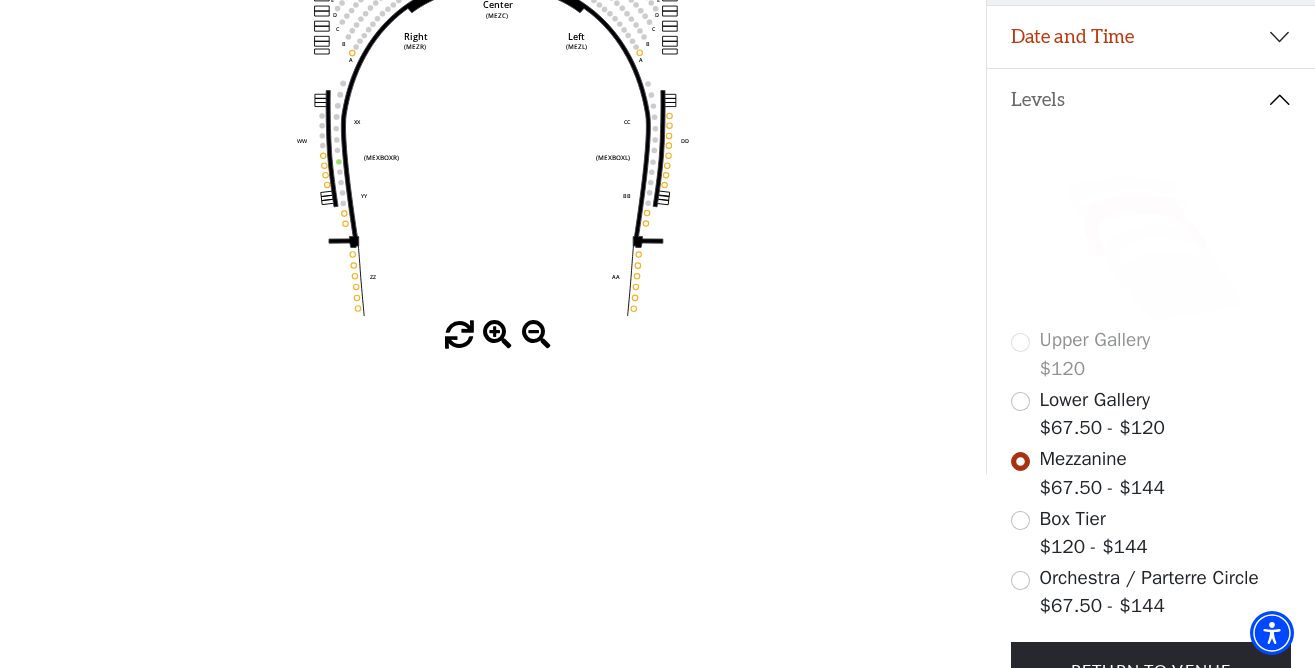 scroll, scrollTop: 554, scrollLeft: 0, axis: vertical 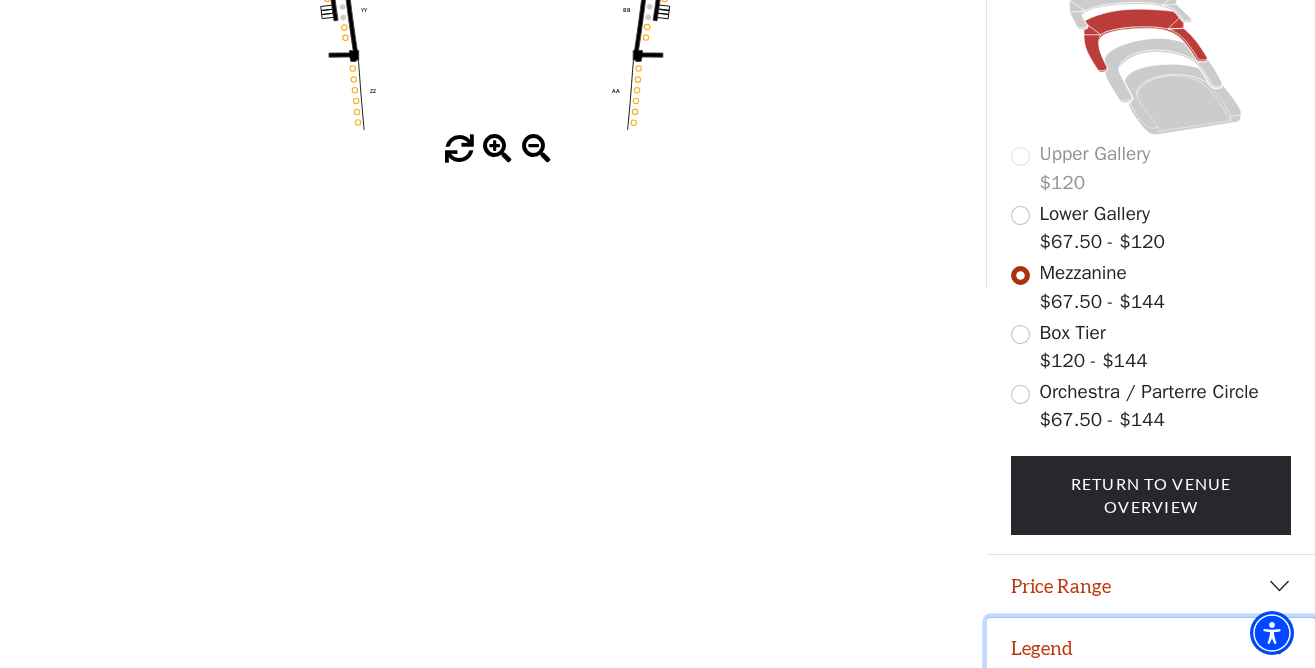 click on "Legend" at bounding box center [1151, 649] 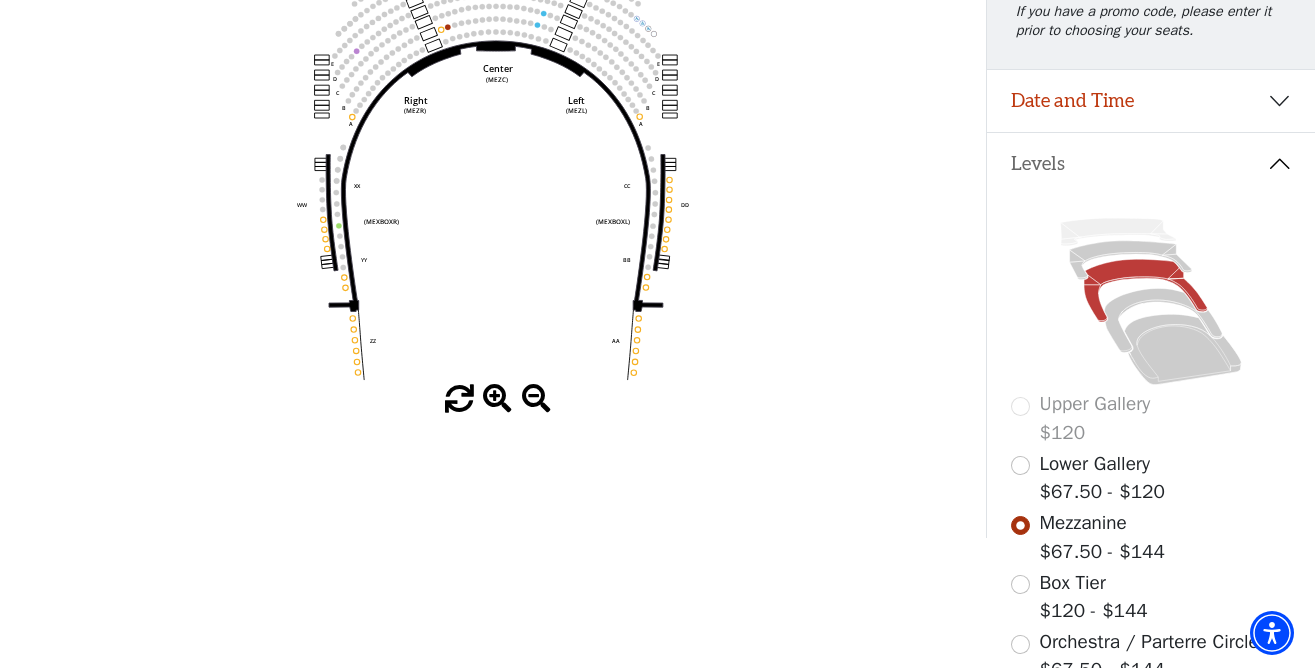 scroll, scrollTop: 312, scrollLeft: 0, axis: vertical 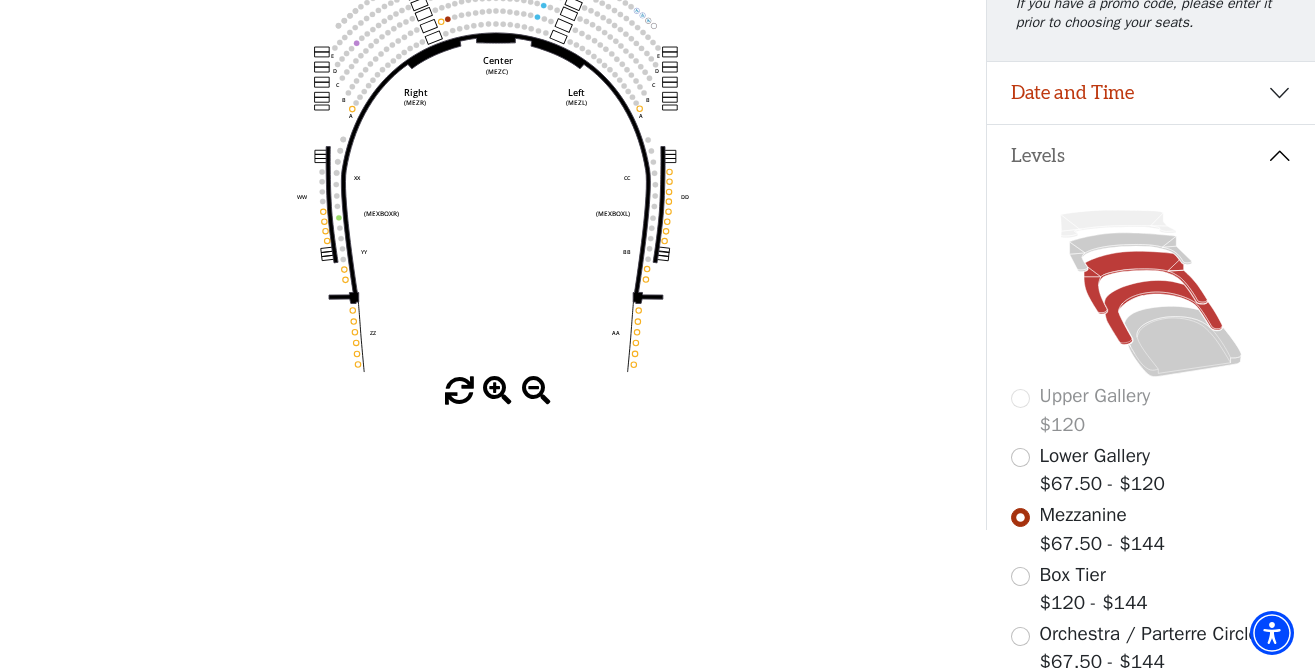 click 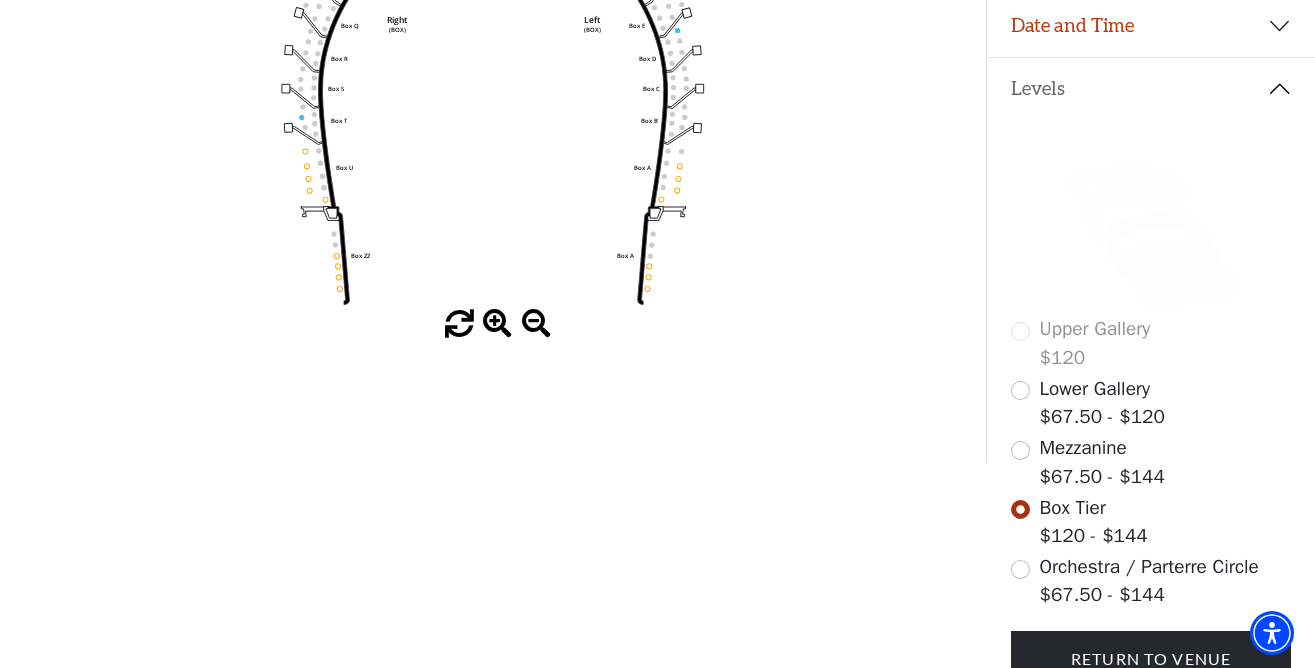 scroll, scrollTop: 554, scrollLeft: 0, axis: vertical 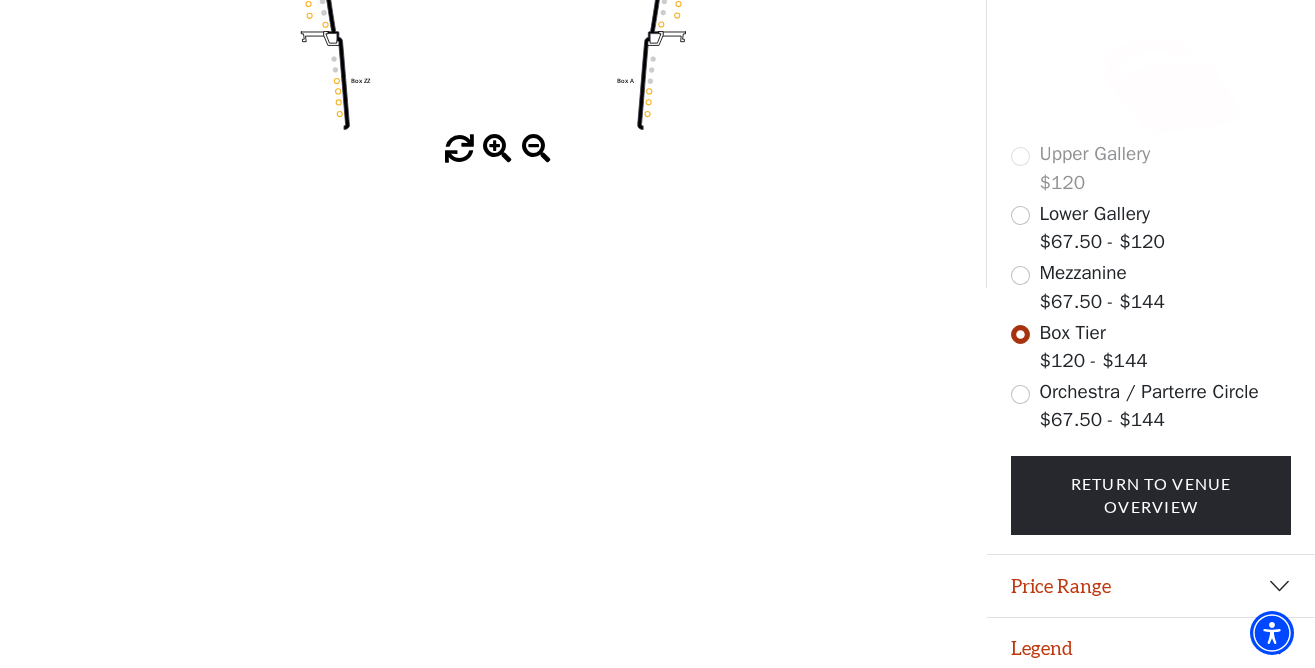 click 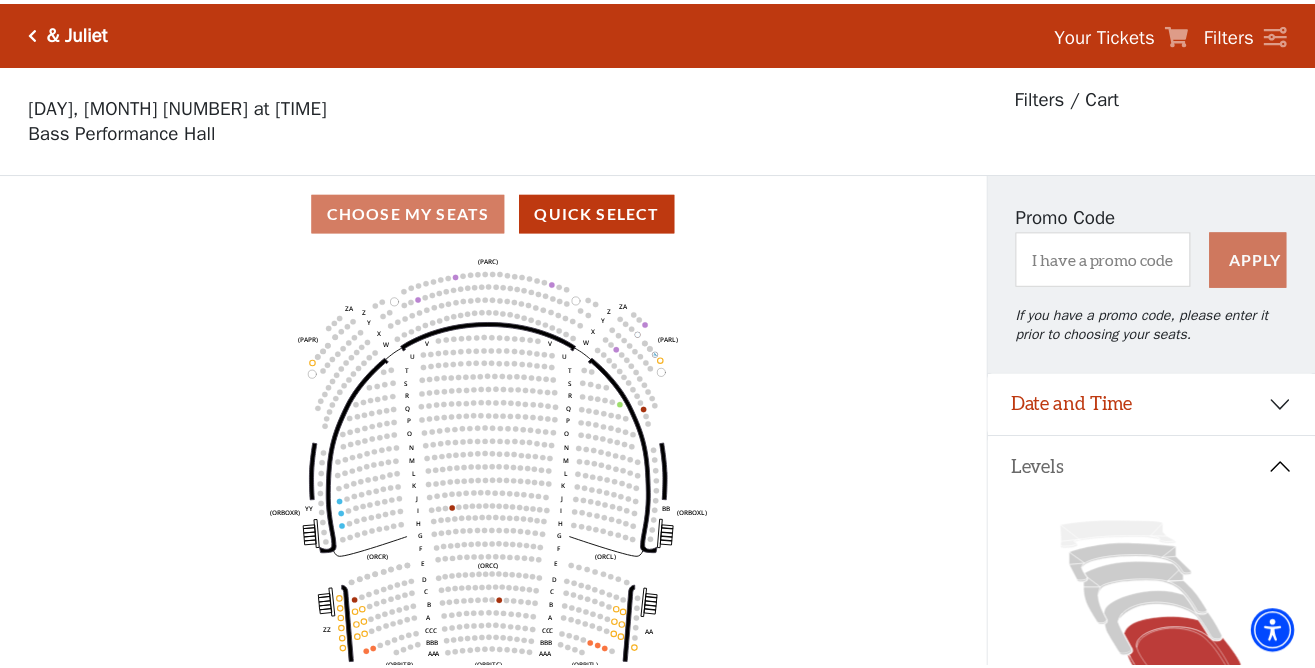 scroll, scrollTop: 93, scrollLeft: 0, axis: vertical 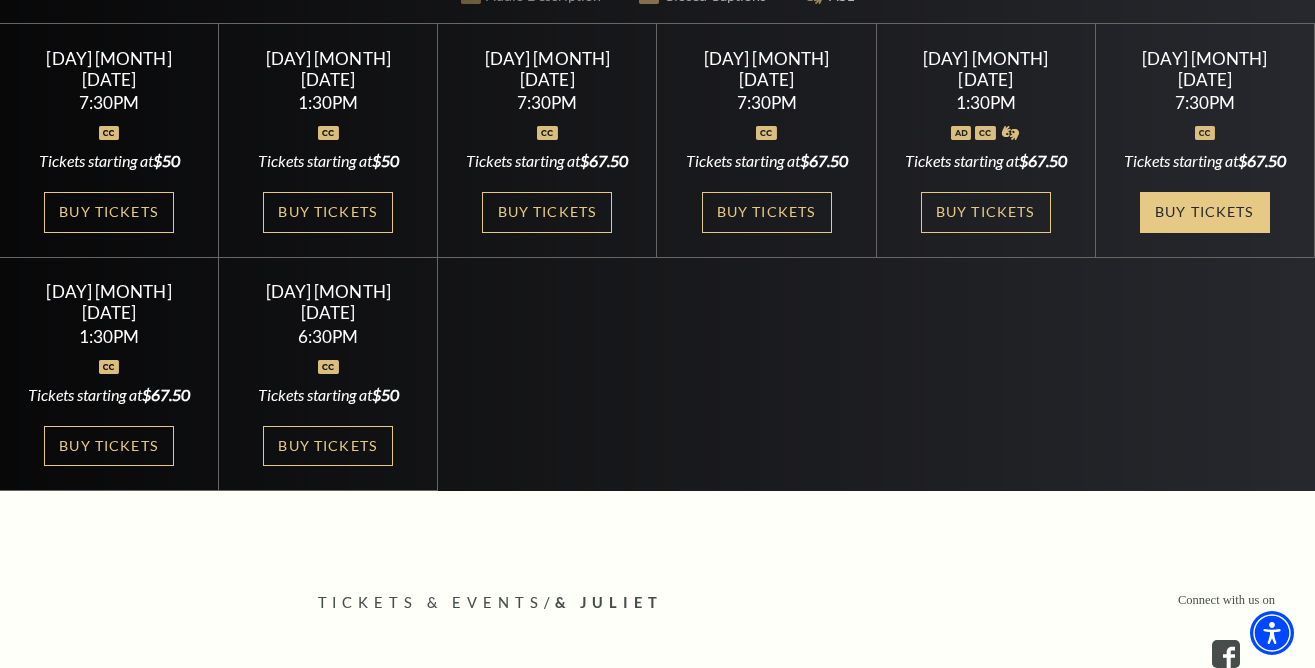 click on "Buy Tickets" at bounding box center [1205, 212] 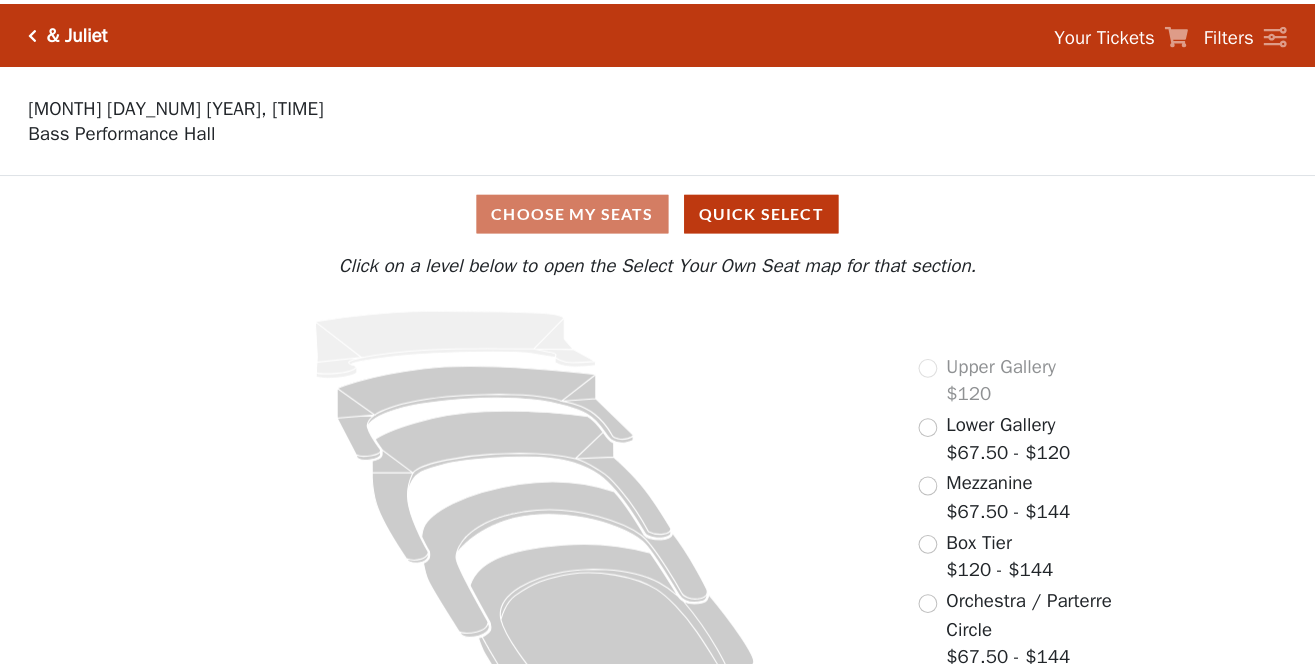 scroll, scrollTop: 0, scrollLeft: 0, axis: both 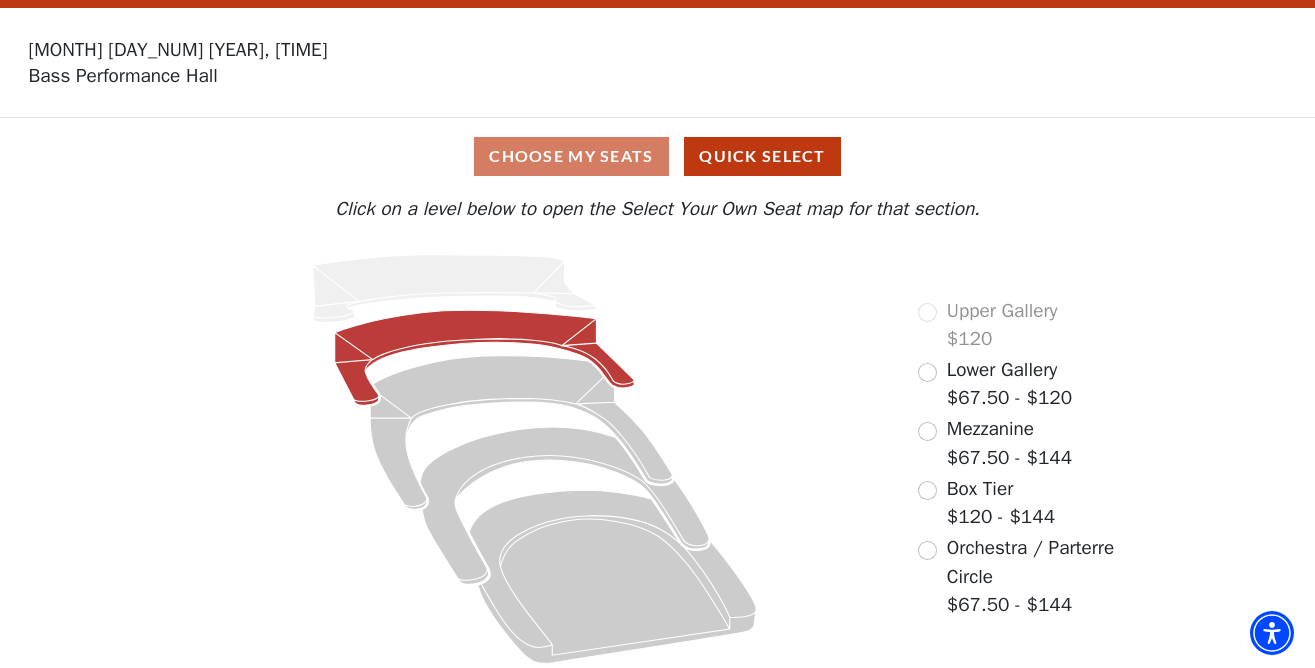 click 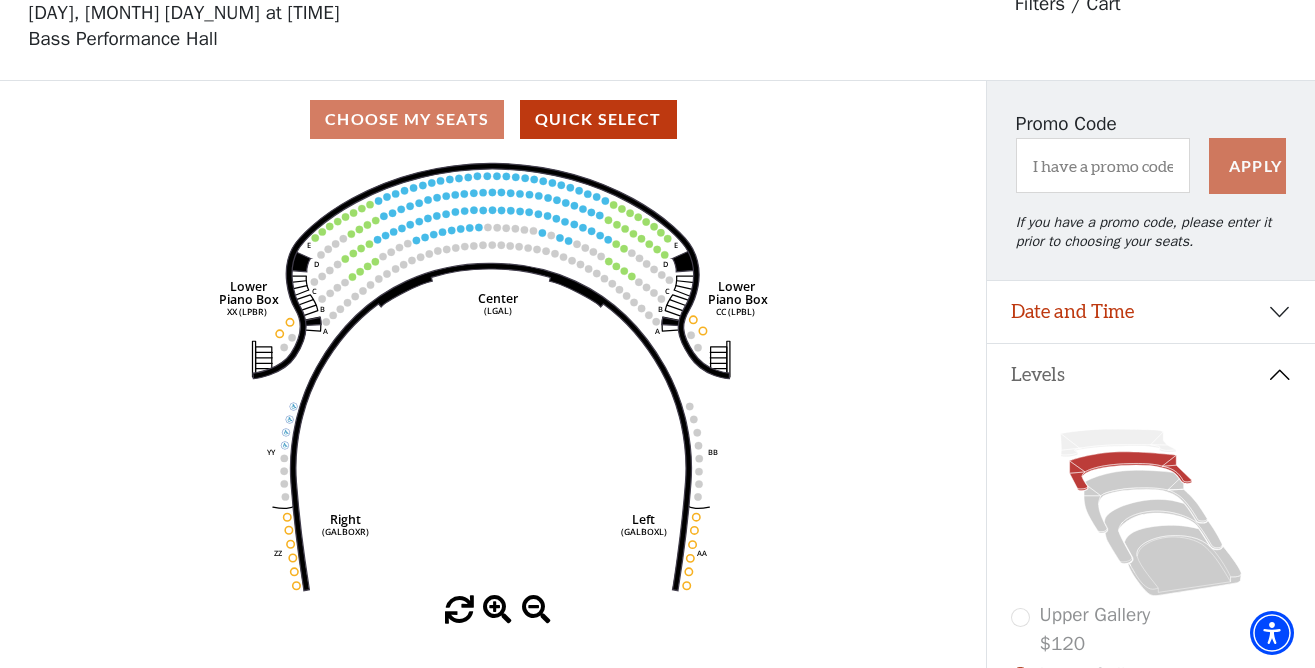 scroll, scrollTop: 96, scrollLeft: 0, axis: vertical 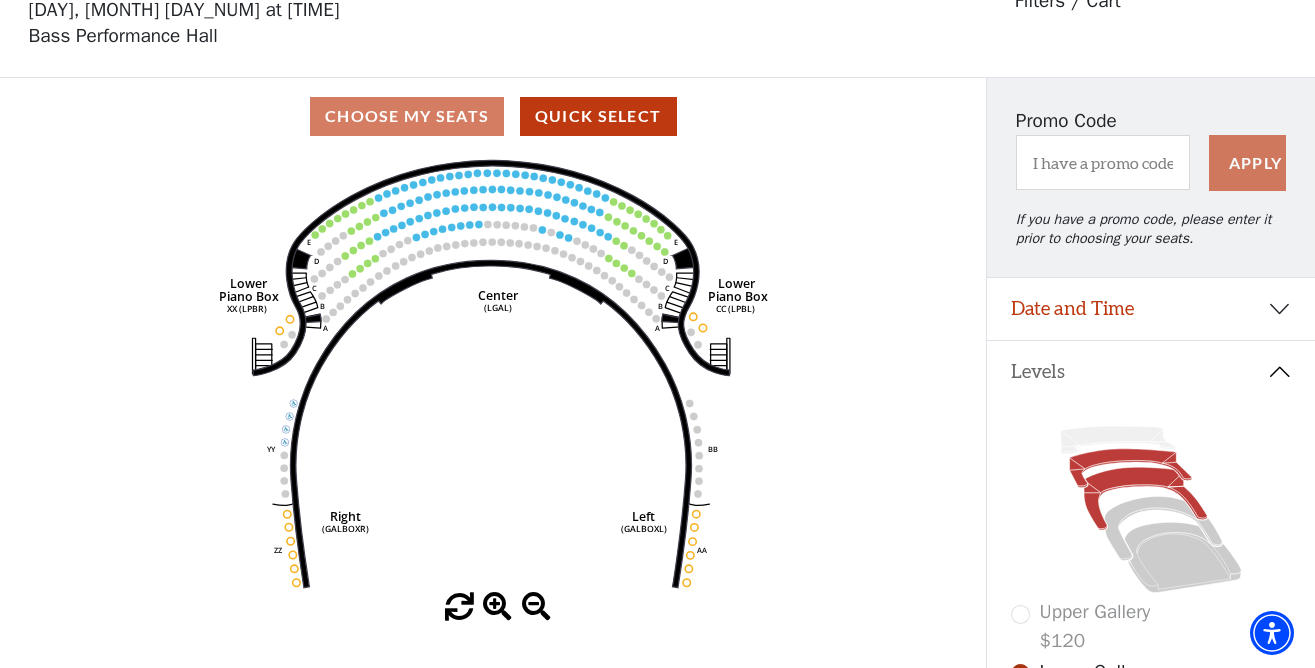 click 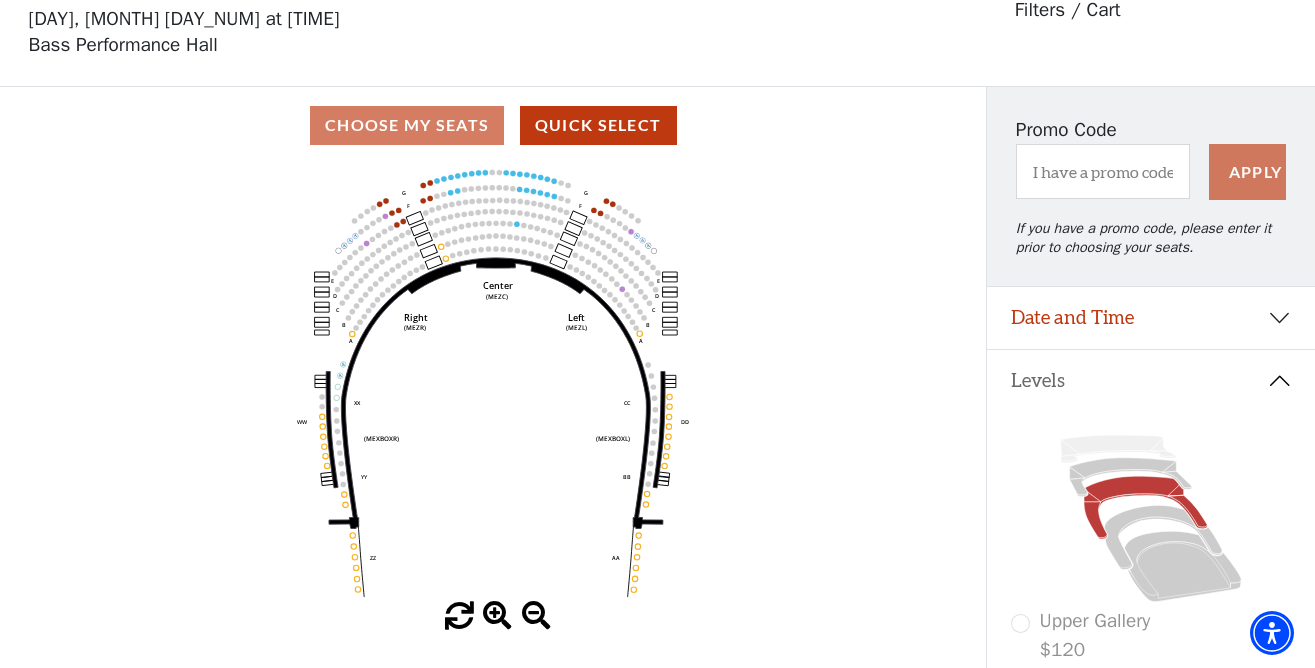 scroll, scrollTop: 93, scrollLeft: 0, axis: vertical 